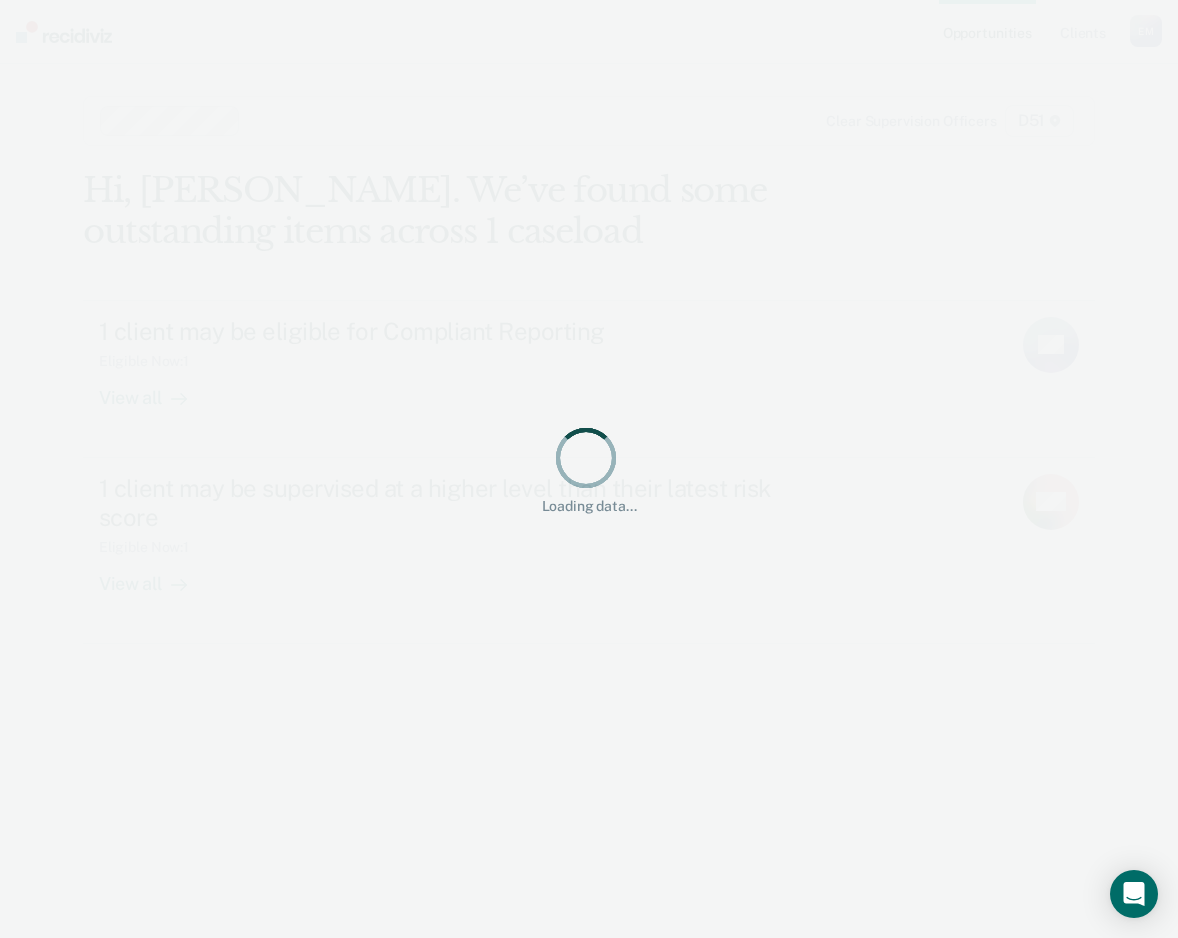scroll, scrollTop: 0, scrollLeft: 0, axis: both 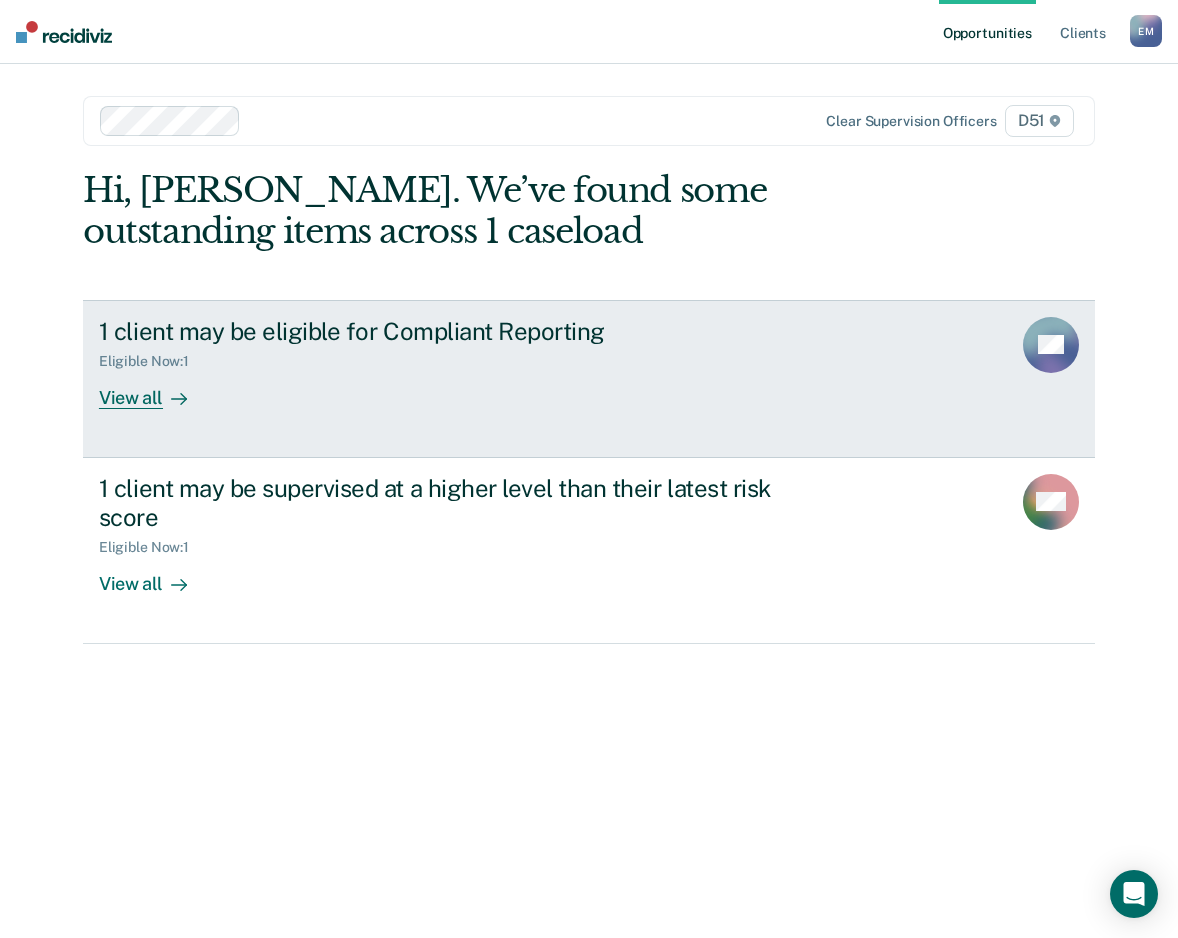 click on "1 client may be eligible for Compliant Reporting Eligible Now :  1 View all   KB" at bounding box center (589, 379) 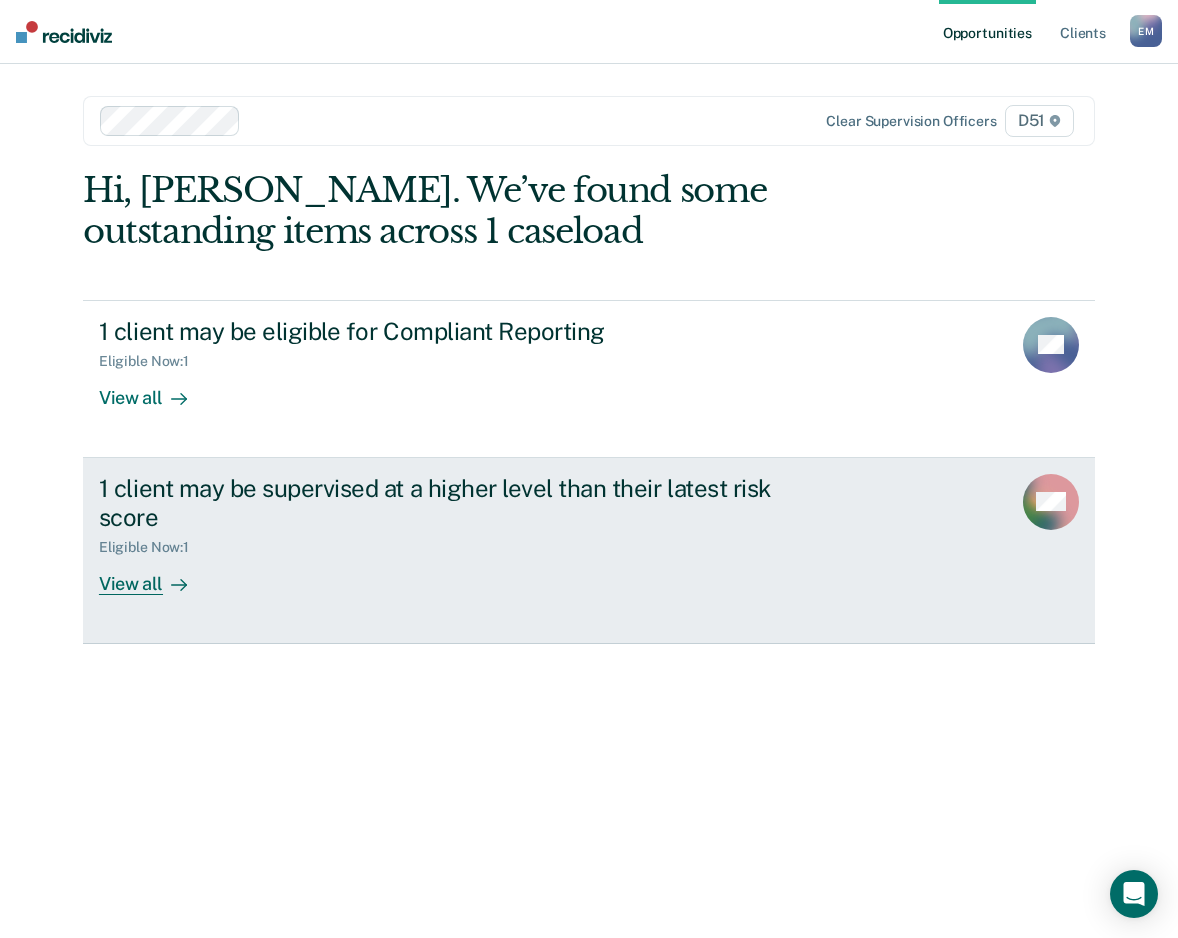 click on "1 client may be supervised at a higher level than their latest risk score" at bounding box center (450, 503) 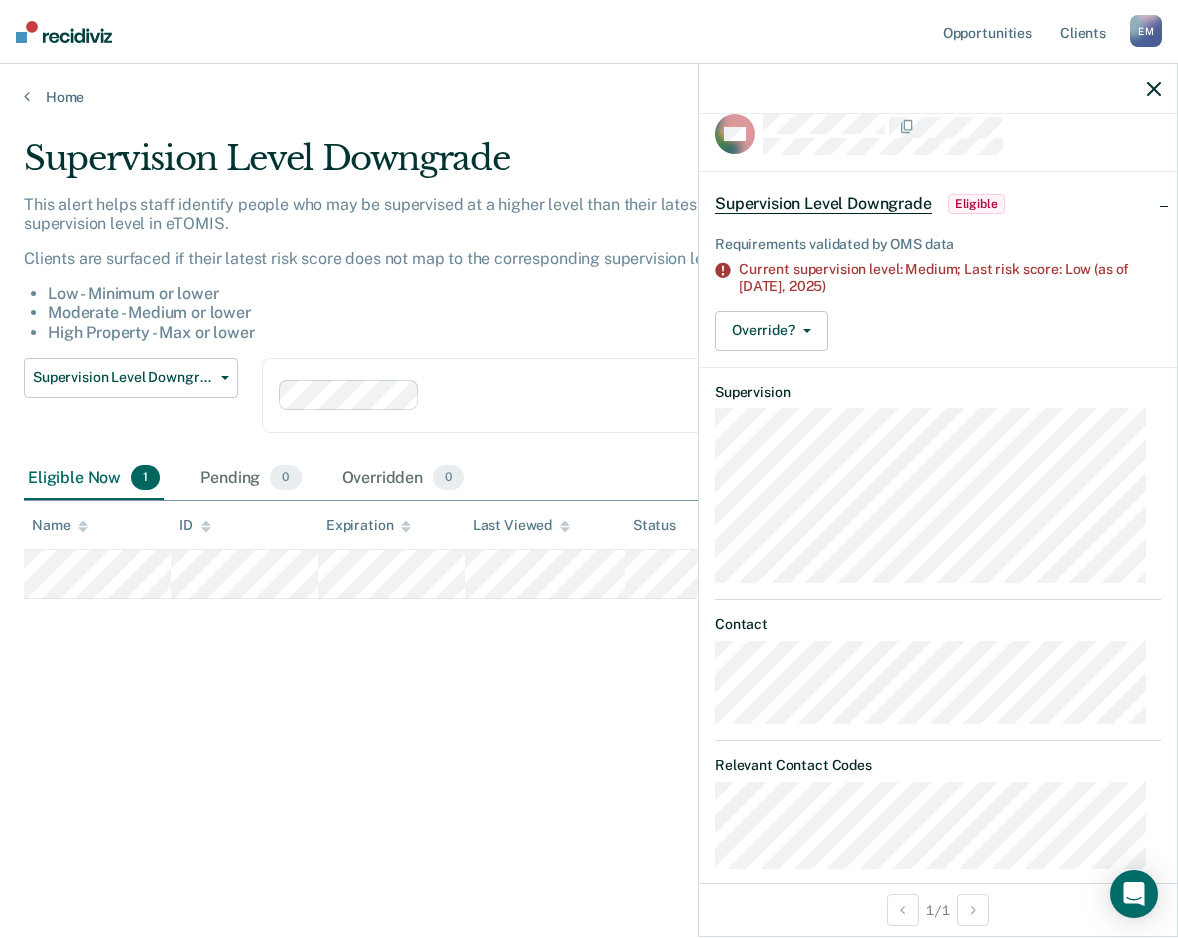 scroll, scrollTop: 48, scrollLeft: 0, axis: vertical 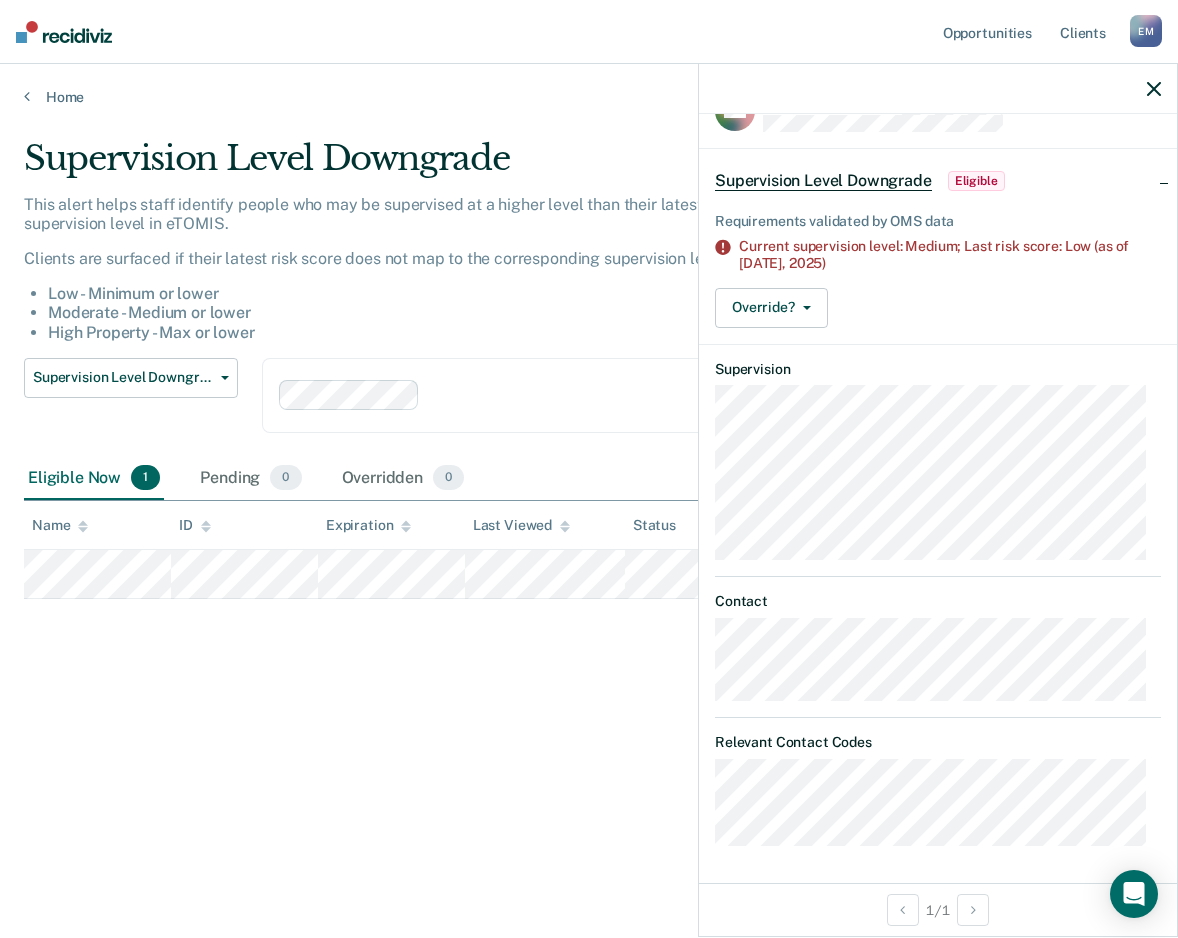 click on "Supervision Level Downgrade   This alert helps staff identify people who may be supervised at a higher level than their latest risk score and directs staff to update their supervision level in eTOMIS.
Clients are surfaced if their latest risk score does not map to the corresponding supervision level as detailed below:
Low - Minimum or lower
Moderate - Medium or lower
High Property - Max or lower
Supervision Level Downgrade Compliant Reporting Supervision Level Downgrade Suspension of Direct Supervision Clear   supervision officers D51   Eligible Now 1 Pending 0 Overridden 0
To pick up a draggable item, press the space bar.
While dragging, use the arrow keys to move the item.
Press space again to drop the item in its new position, or press escape to cancel.
Name ID Expiration Last Viewed Status Assigned to" at bounding box center [589, 495] 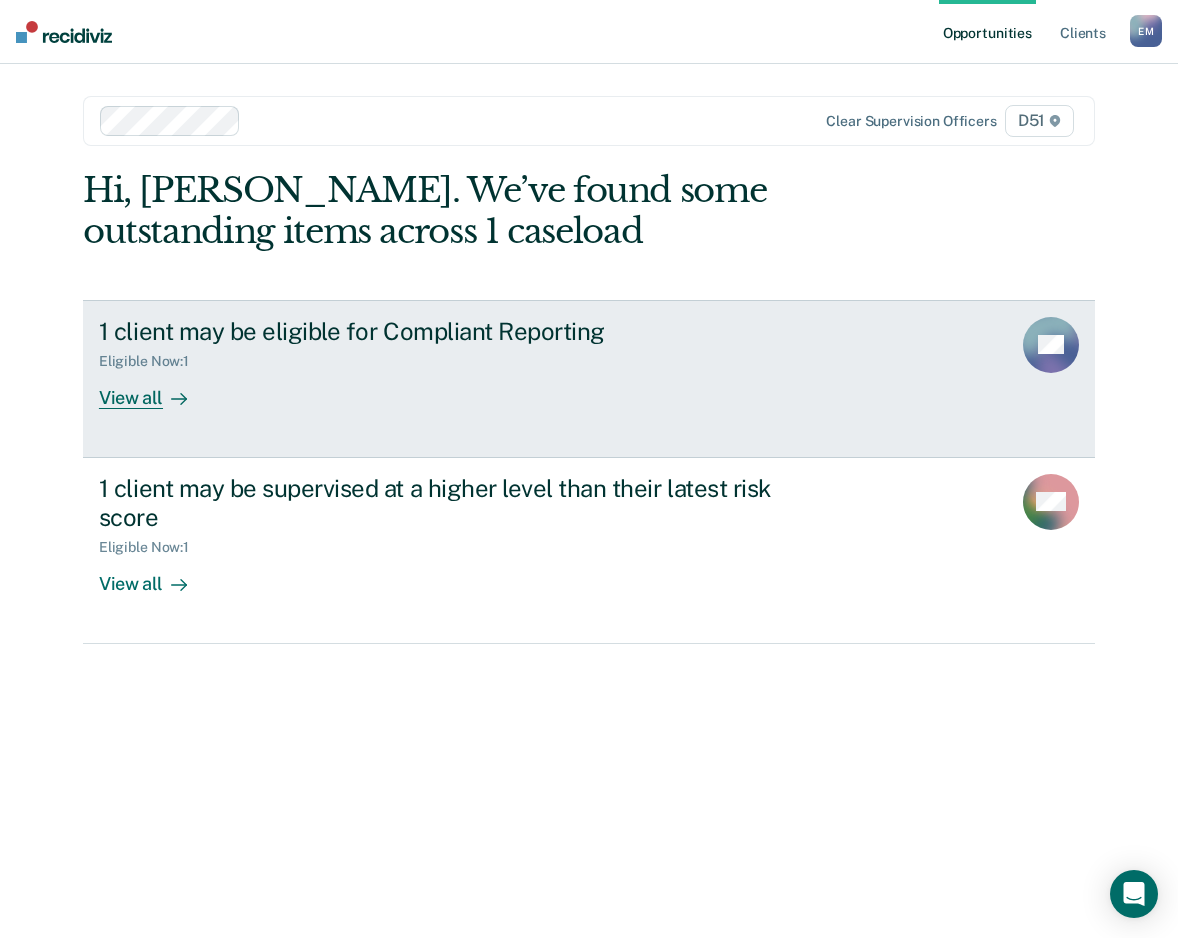 click on "Eligible Now :  1" at bounding box center [450, 357] 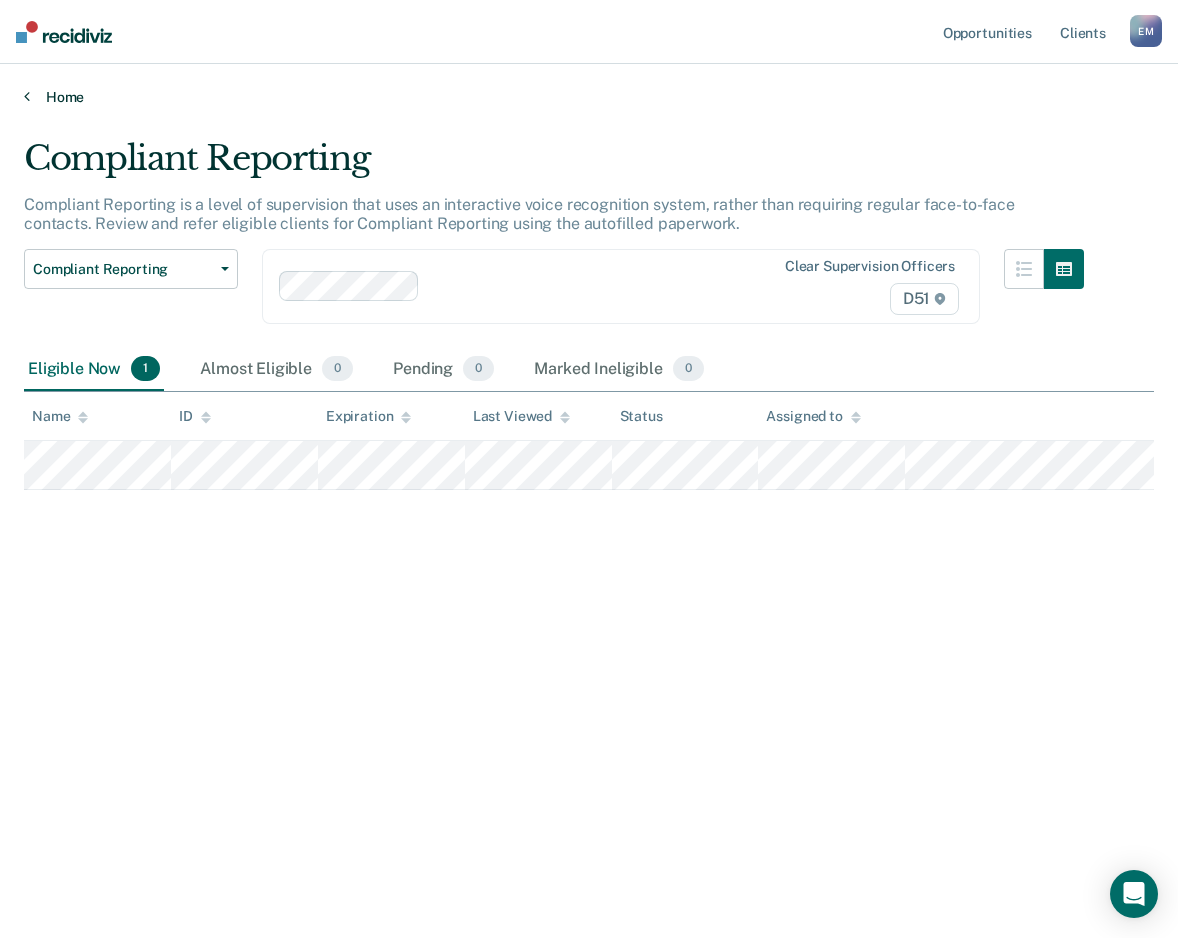 click on "Home" at bounding box center (589, 97) 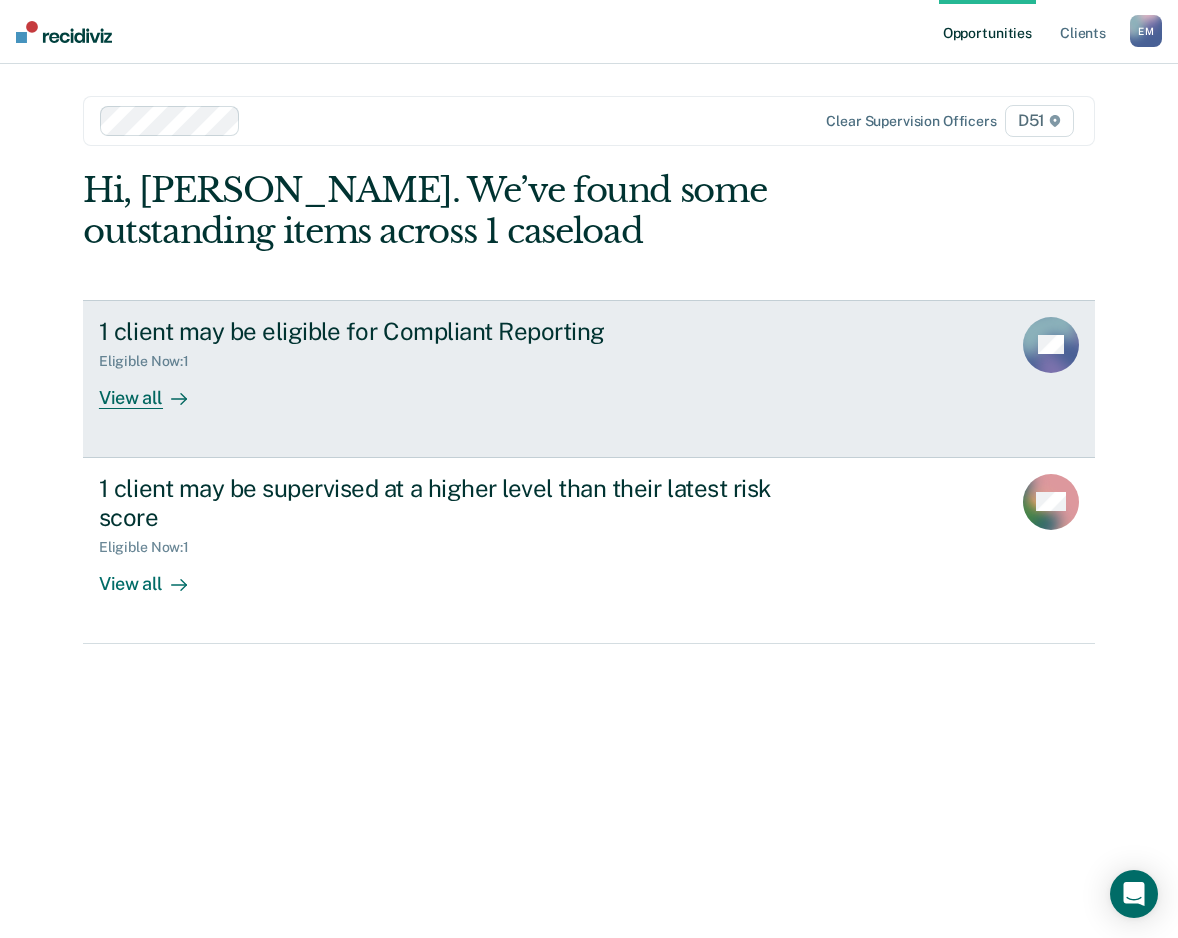 click on "1 client may be eligible for Compliant Reporting Eligible Now :  1 View all   KB" at bounding box center [589, 379] 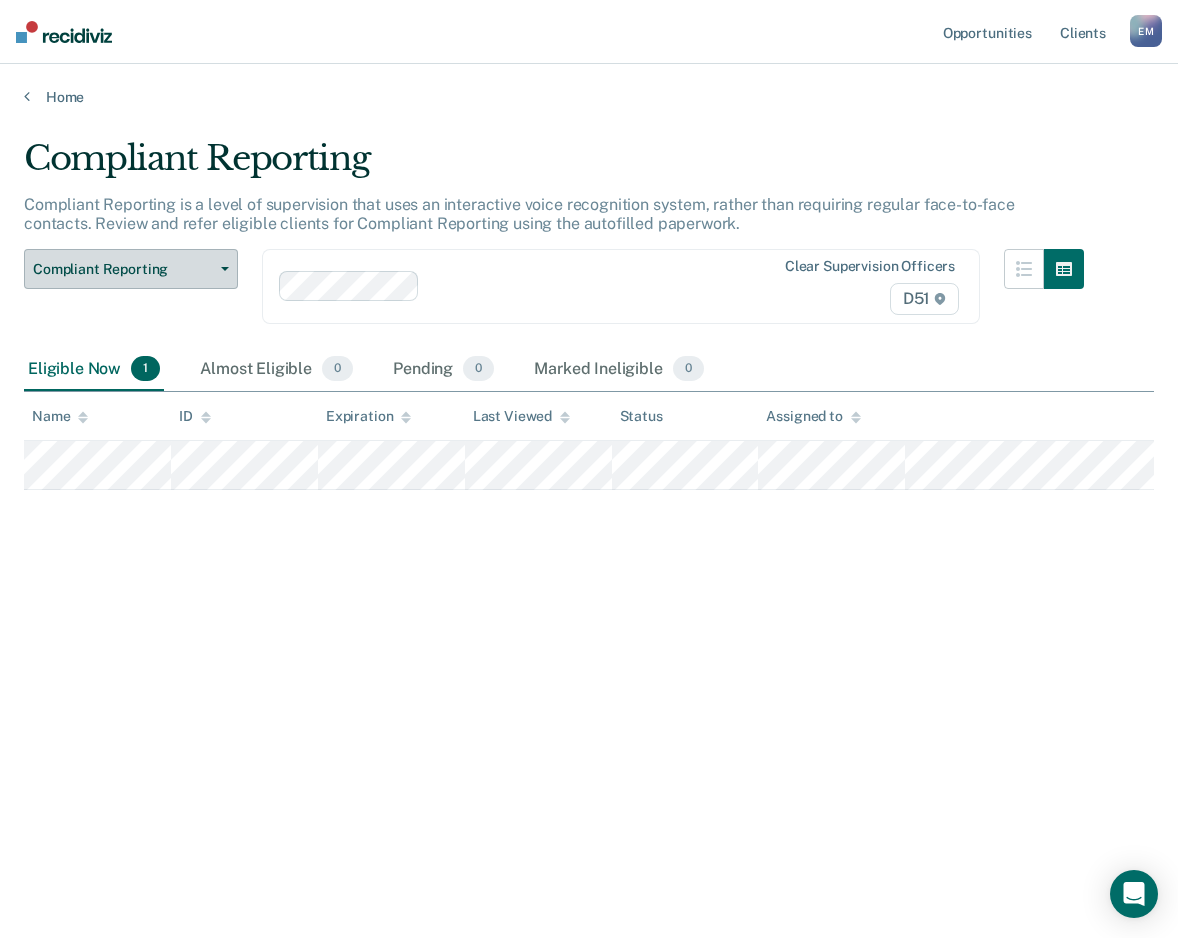 click on "Compliant Reporting" at bounding box center [123, 269] 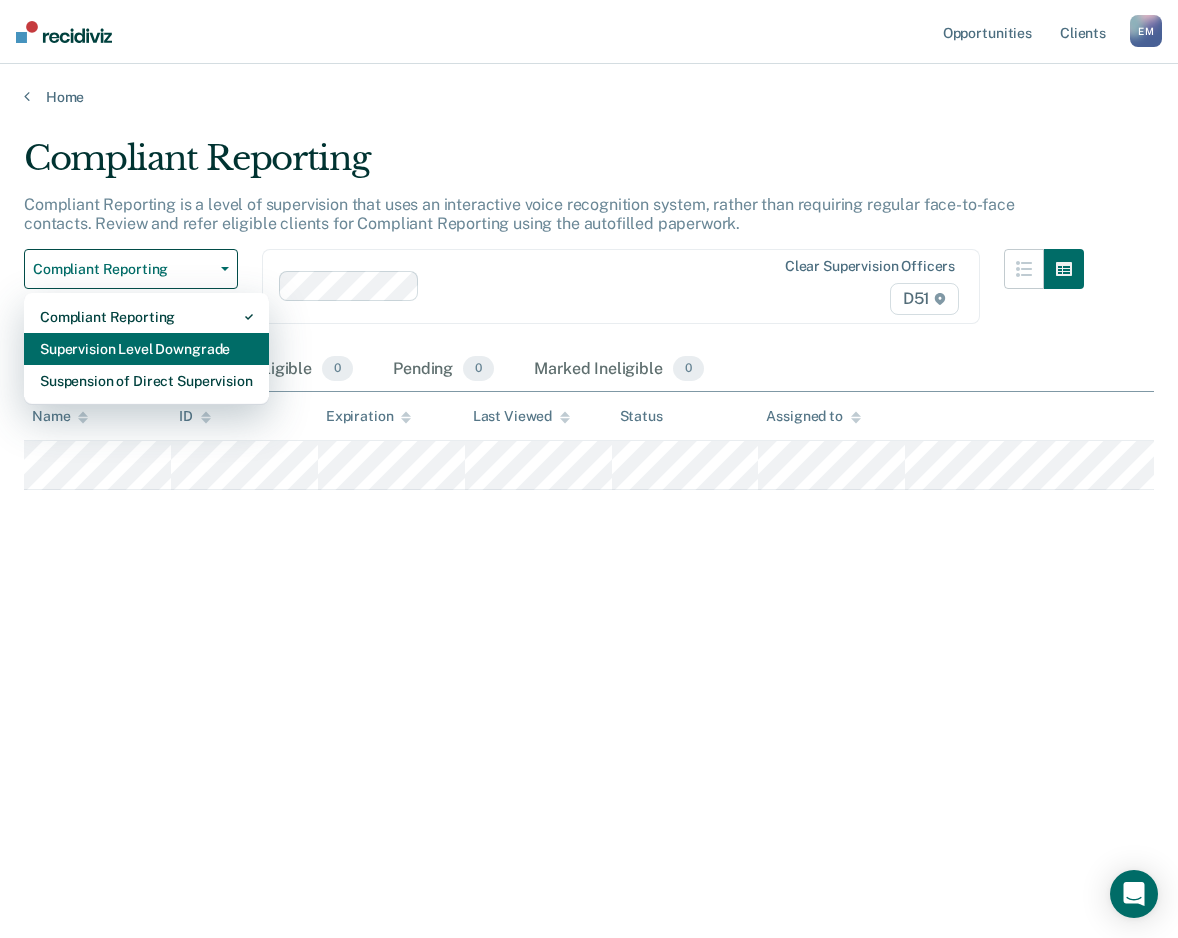 click on "Supervision Level Downgrade" at bounding box center (146, 349) 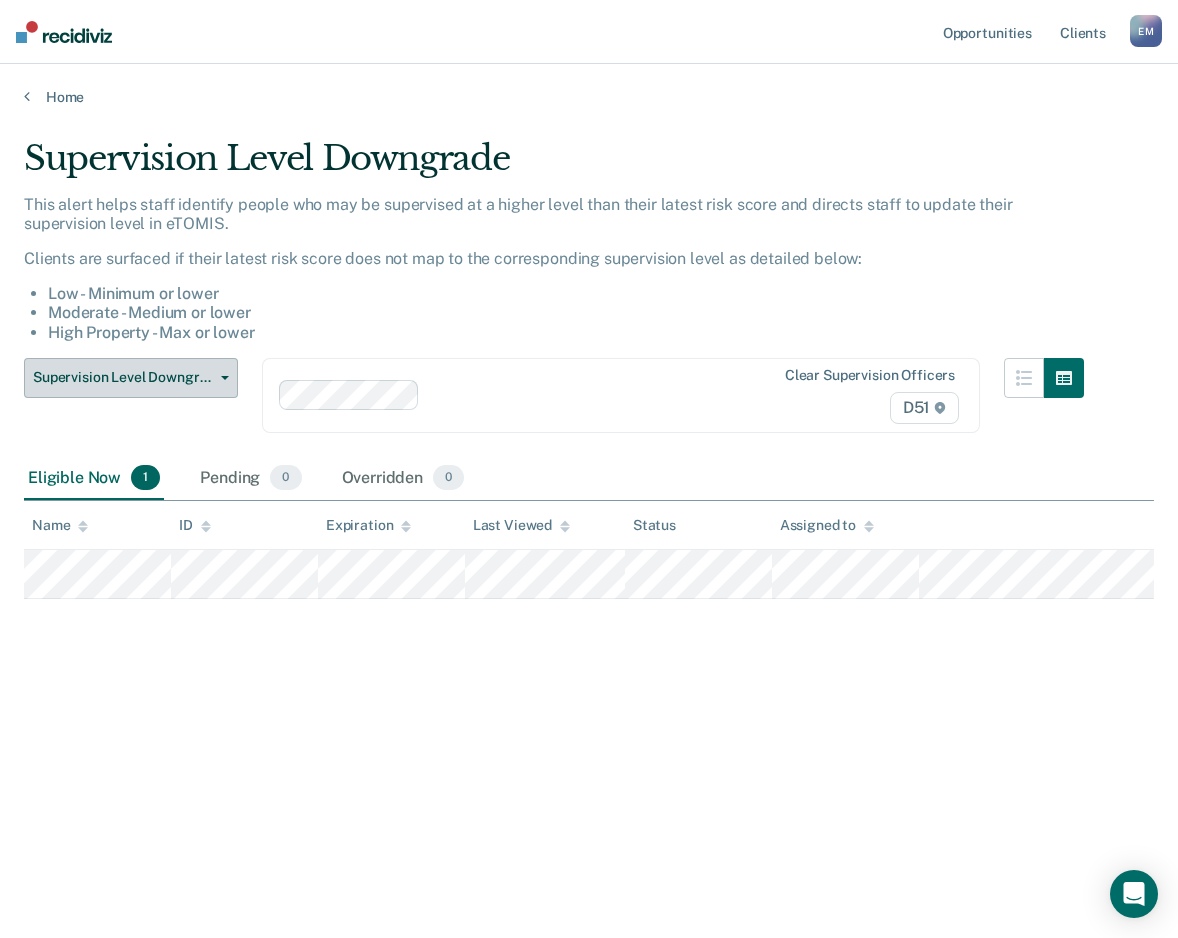 click on "Supervision Level Downgrade" at bounding box center (123, 377) 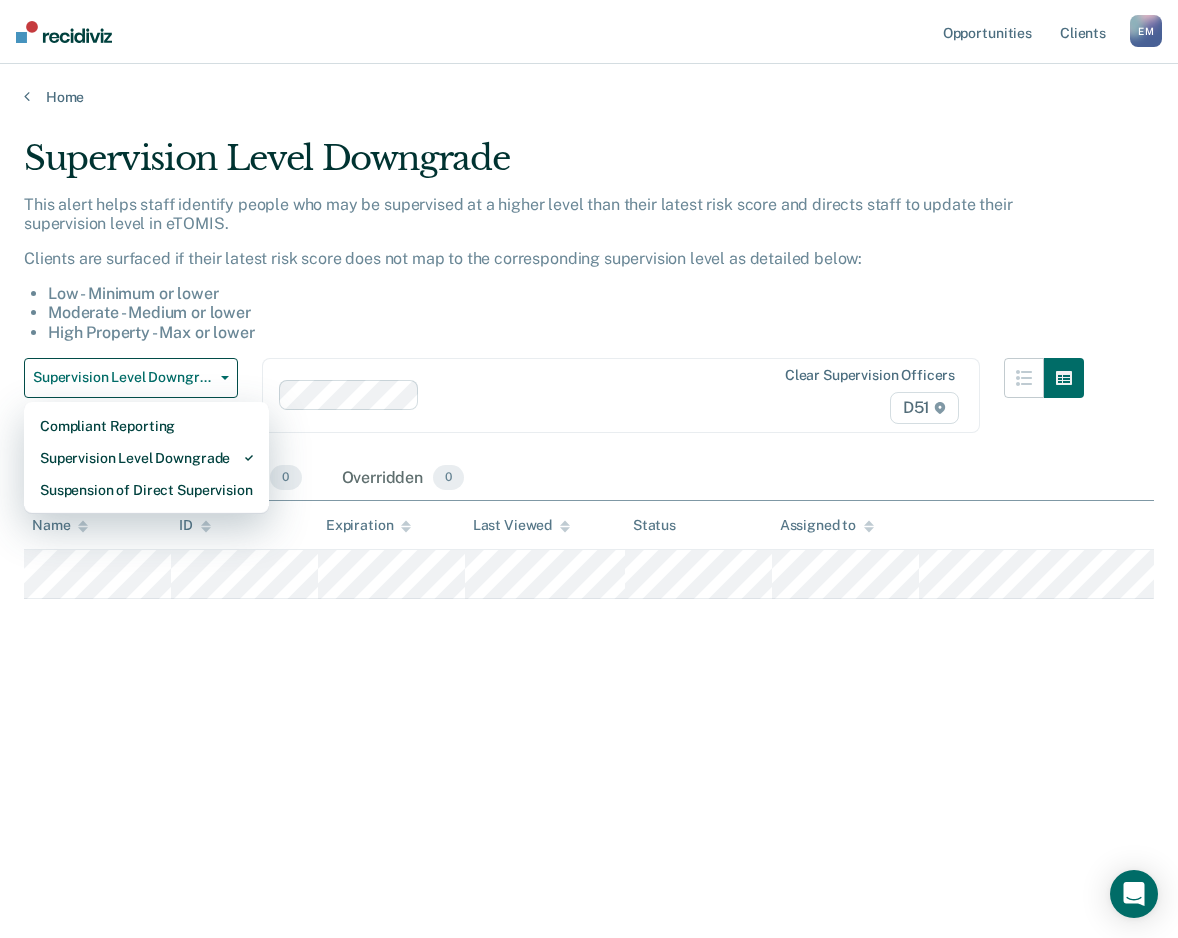 click on "Compliant Reporting Supervision Level Downgrade Suspension of Direct Supervision" at bounding box center (146, 458) 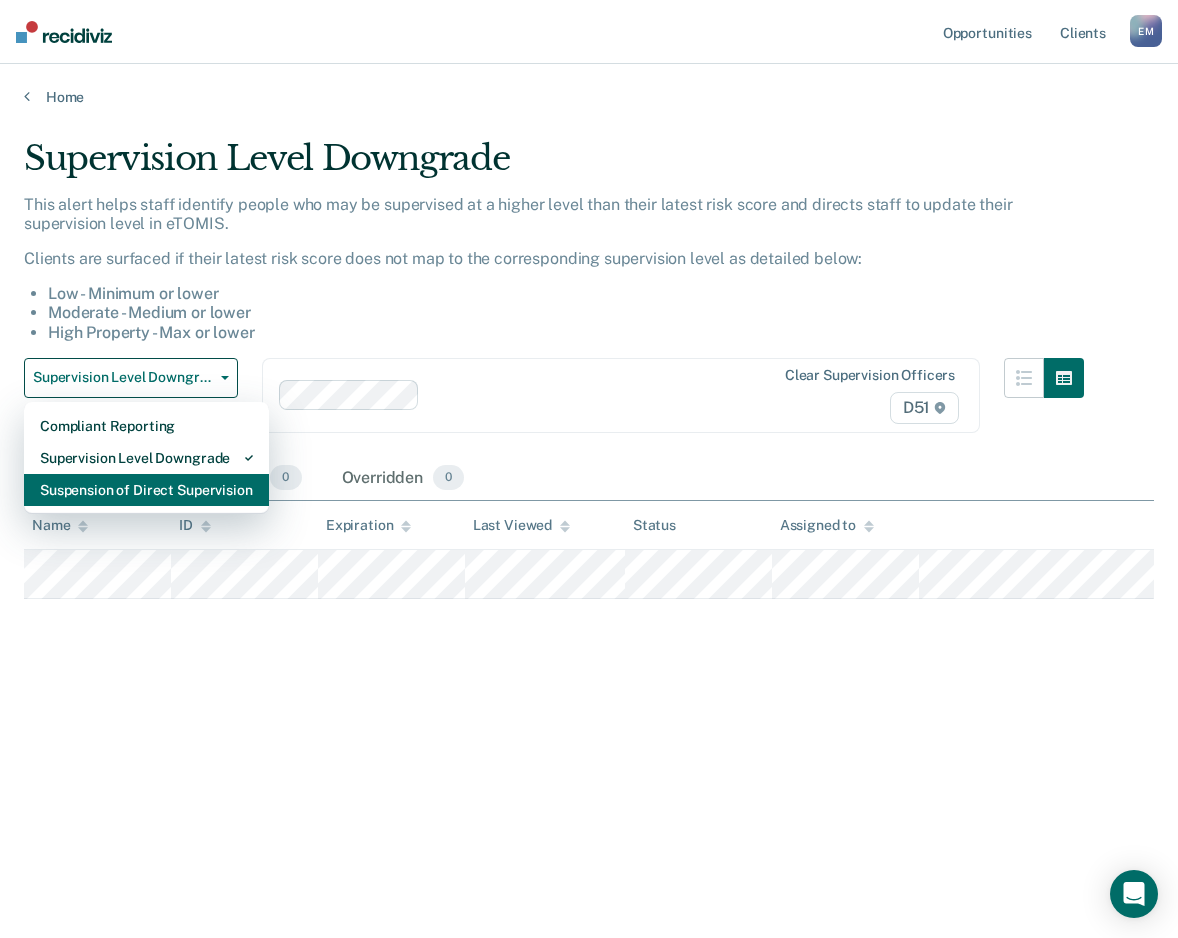 click on "Suspension of Direct Supervision" at bounding box center (146, 490) 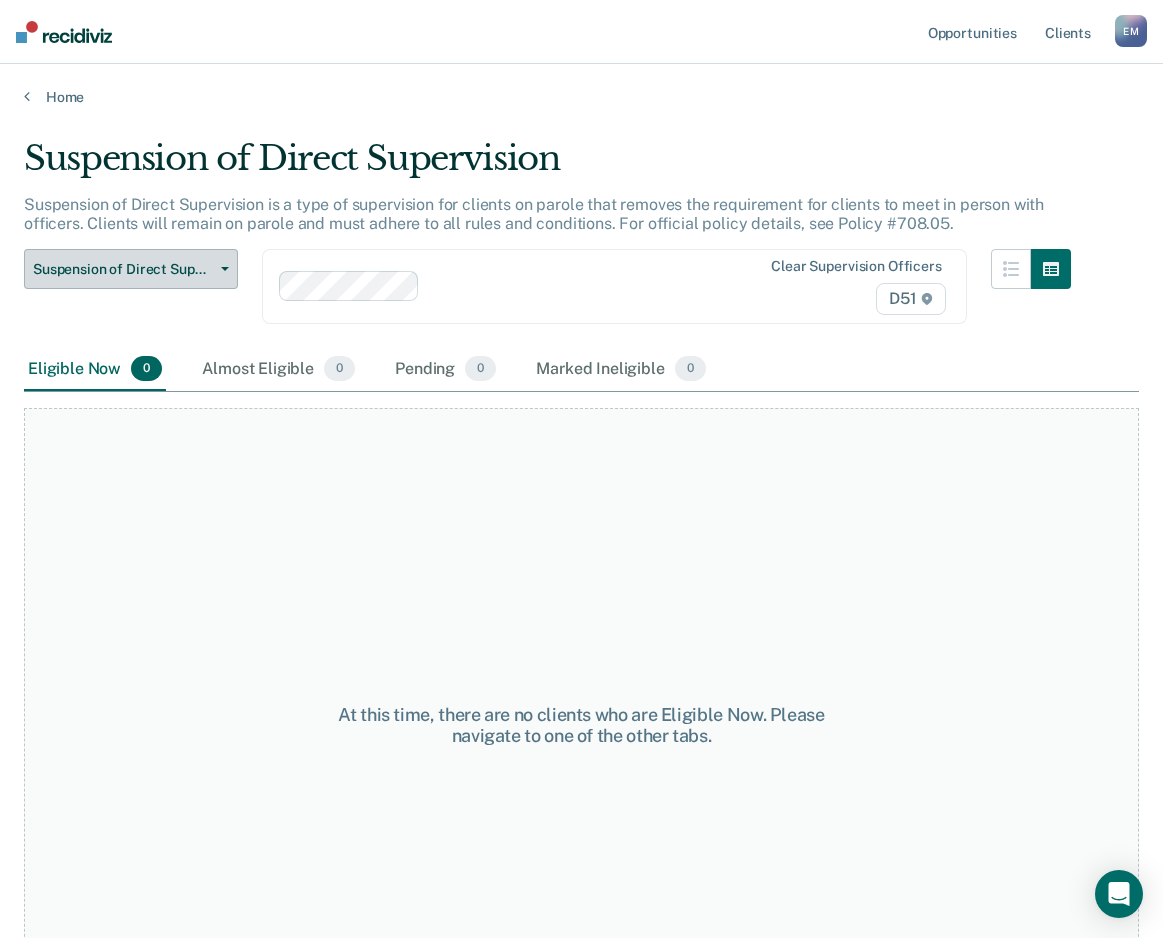 click on "Suspension of Direct Supervision" at bounding box center [131, 269] 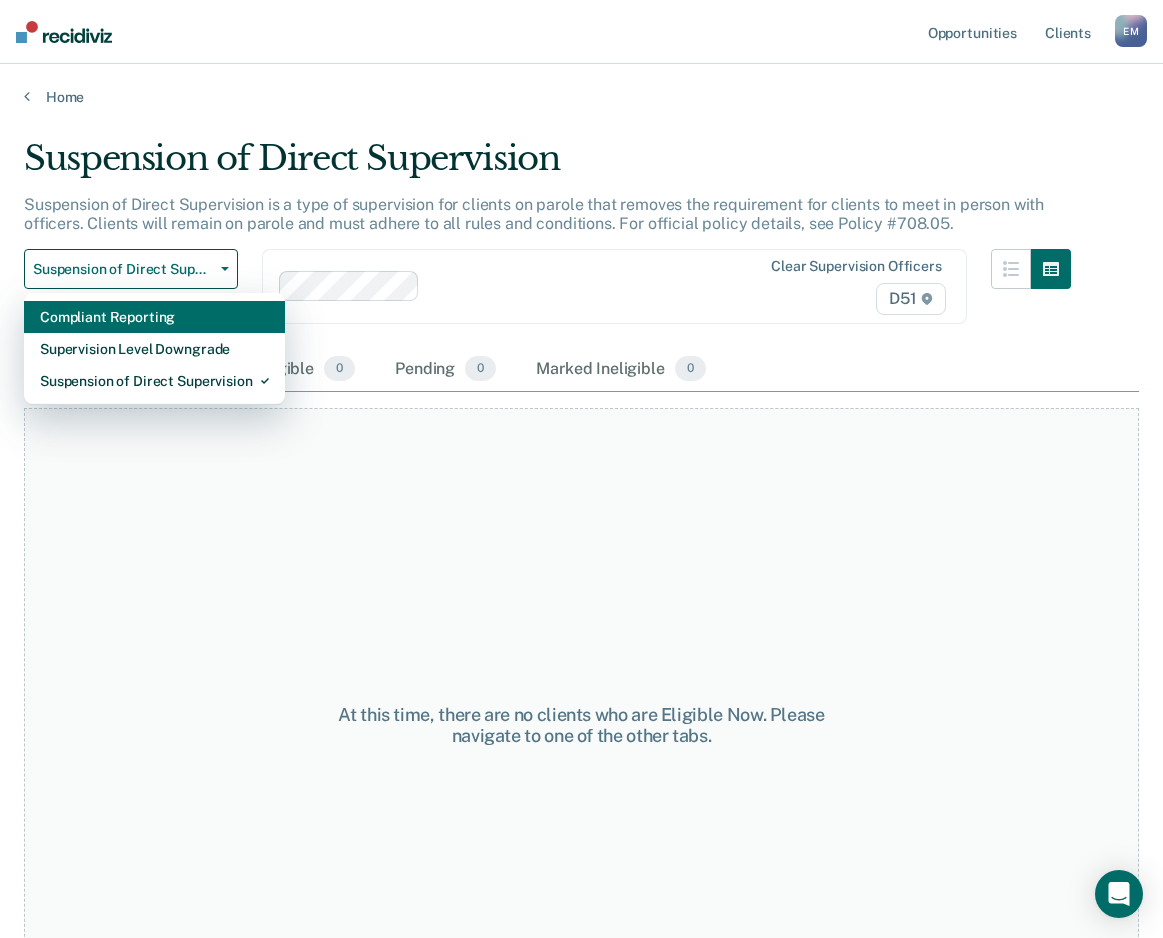 click on "Compliant Reporting" at bounding box center [154, 317] 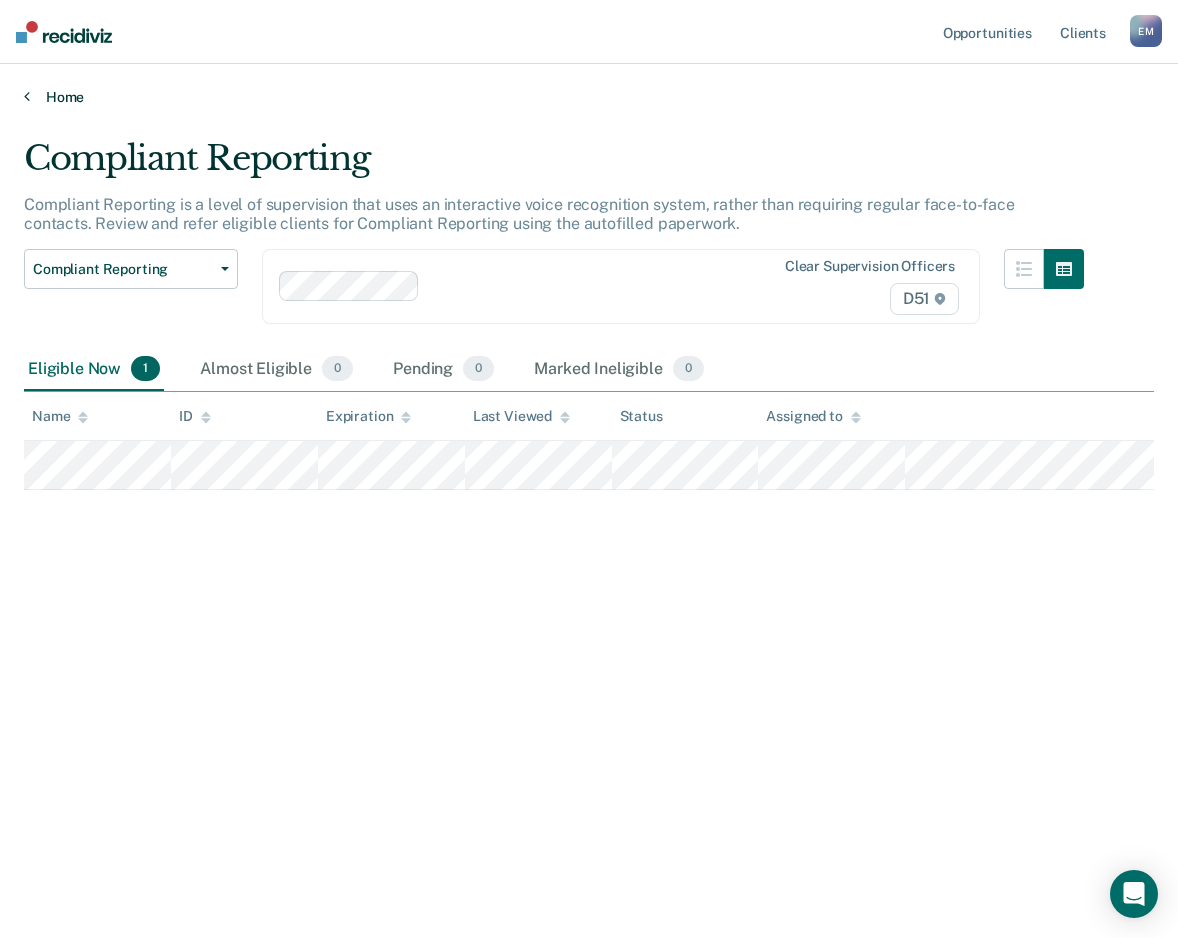 click on "Home" at bounding box center [589, 97] 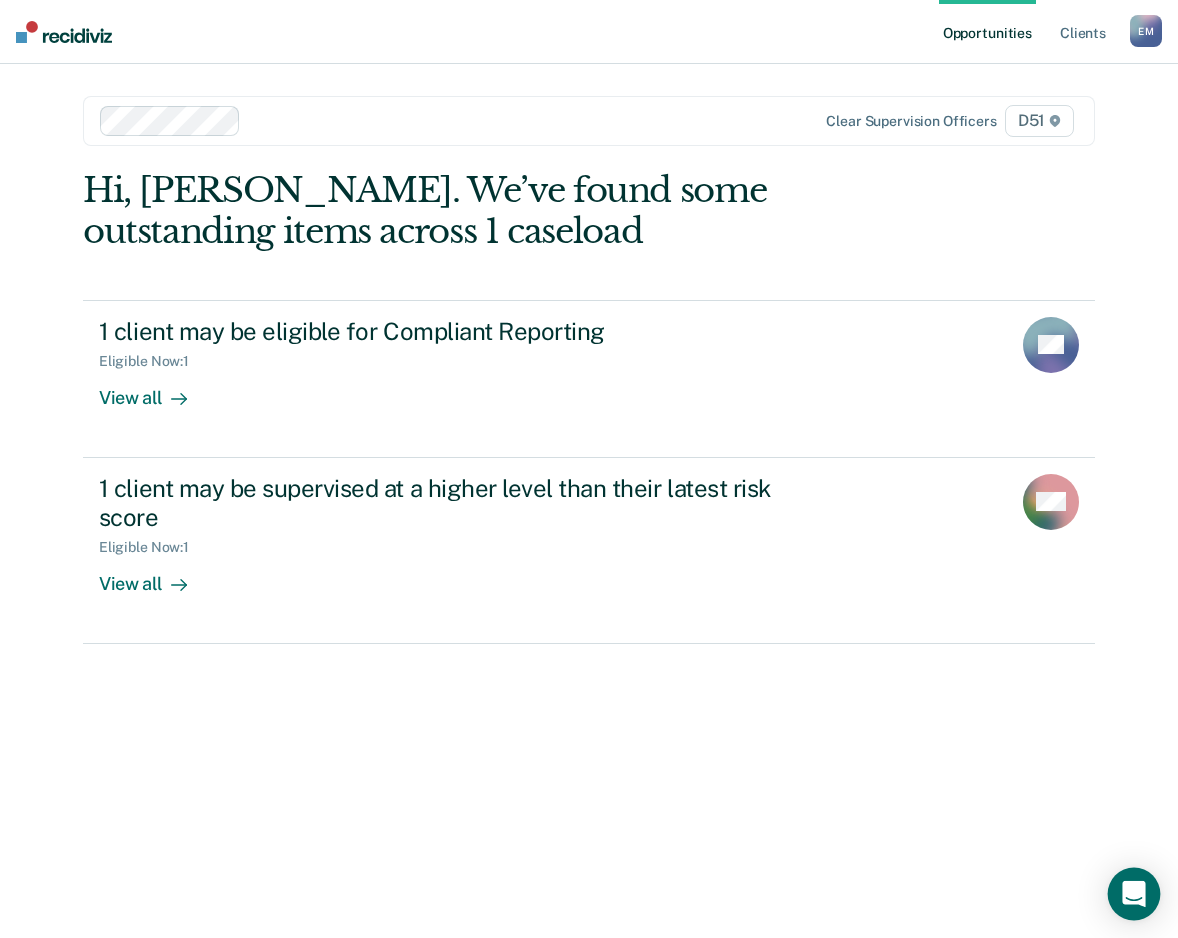 click 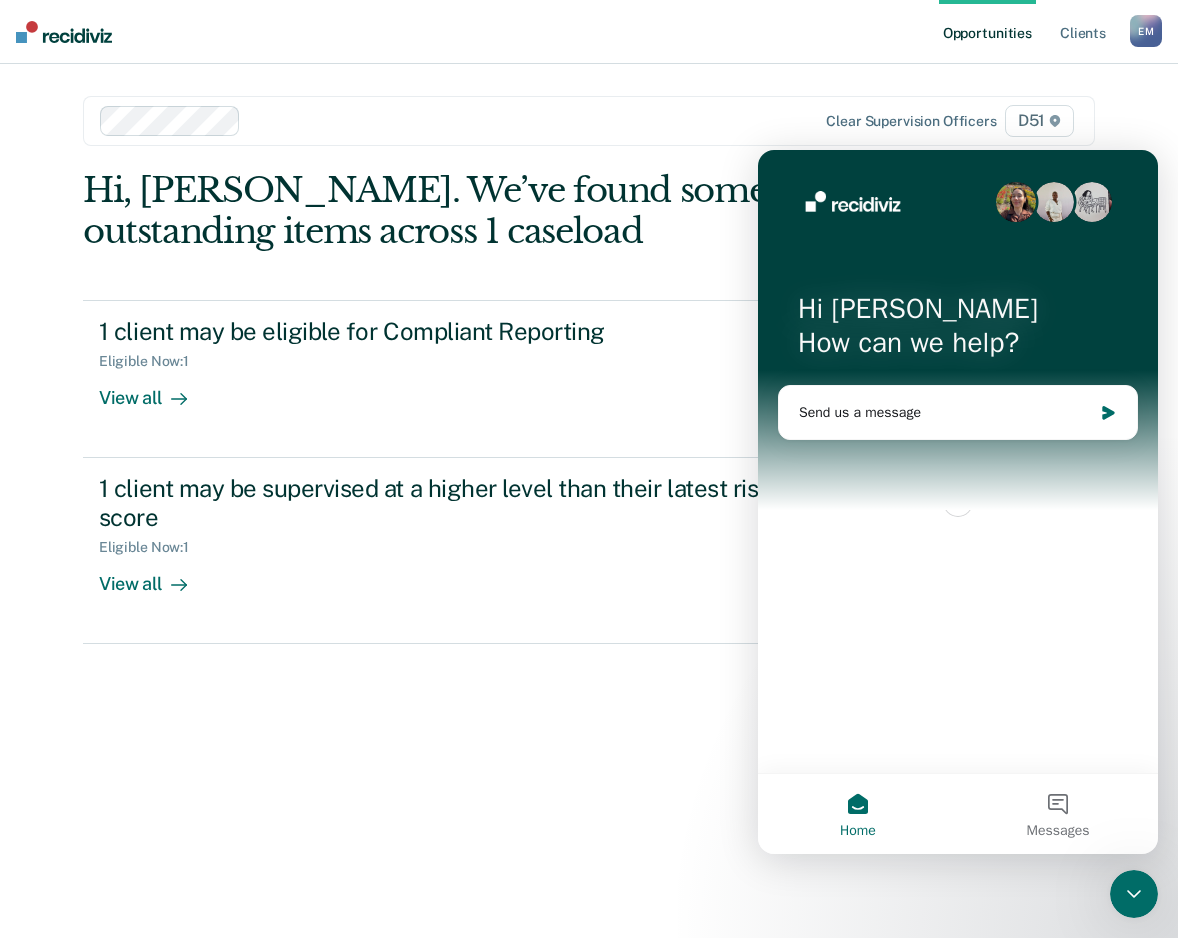scroll, scrollTop: 0, scrollLeft: 0, axis: both 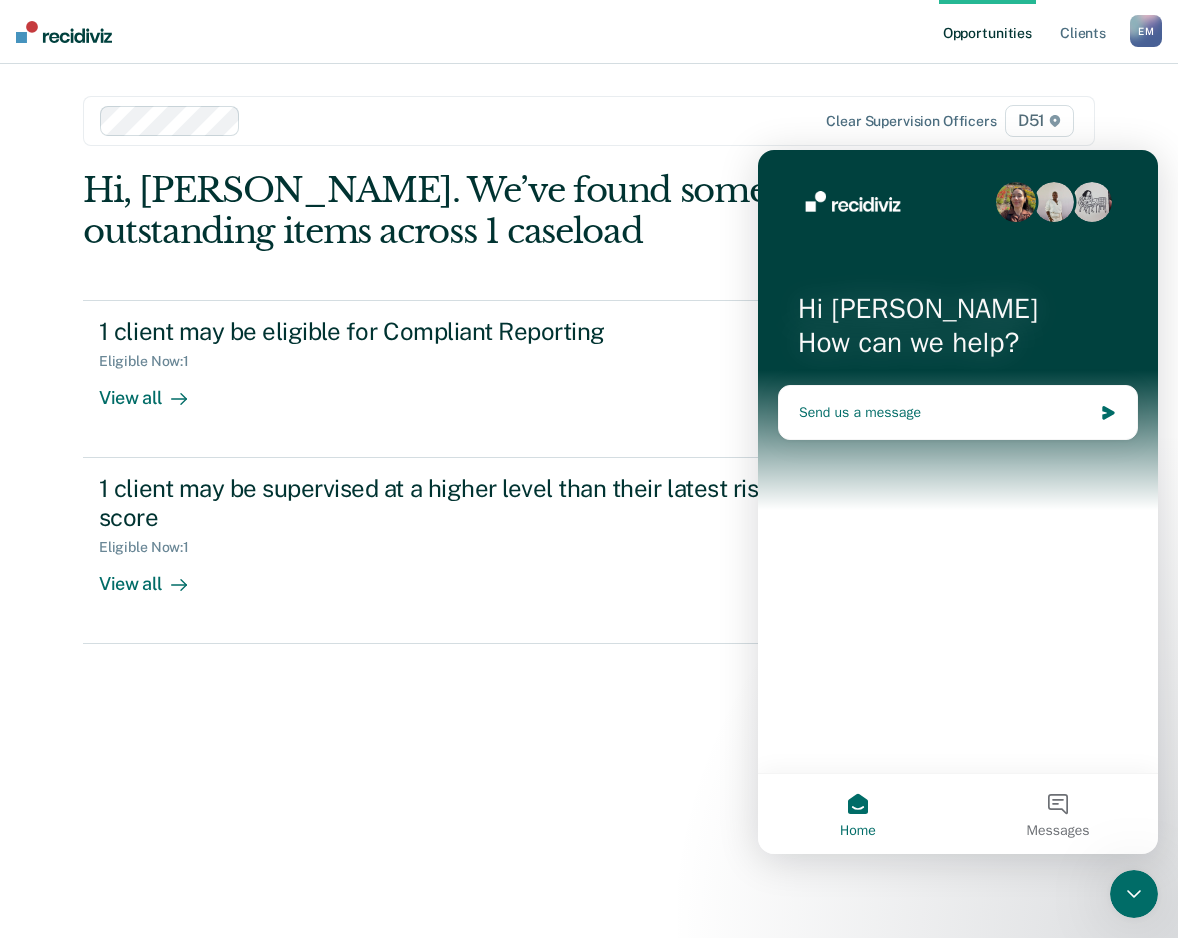click on "Send us a message" at bounding box center [945, 412] 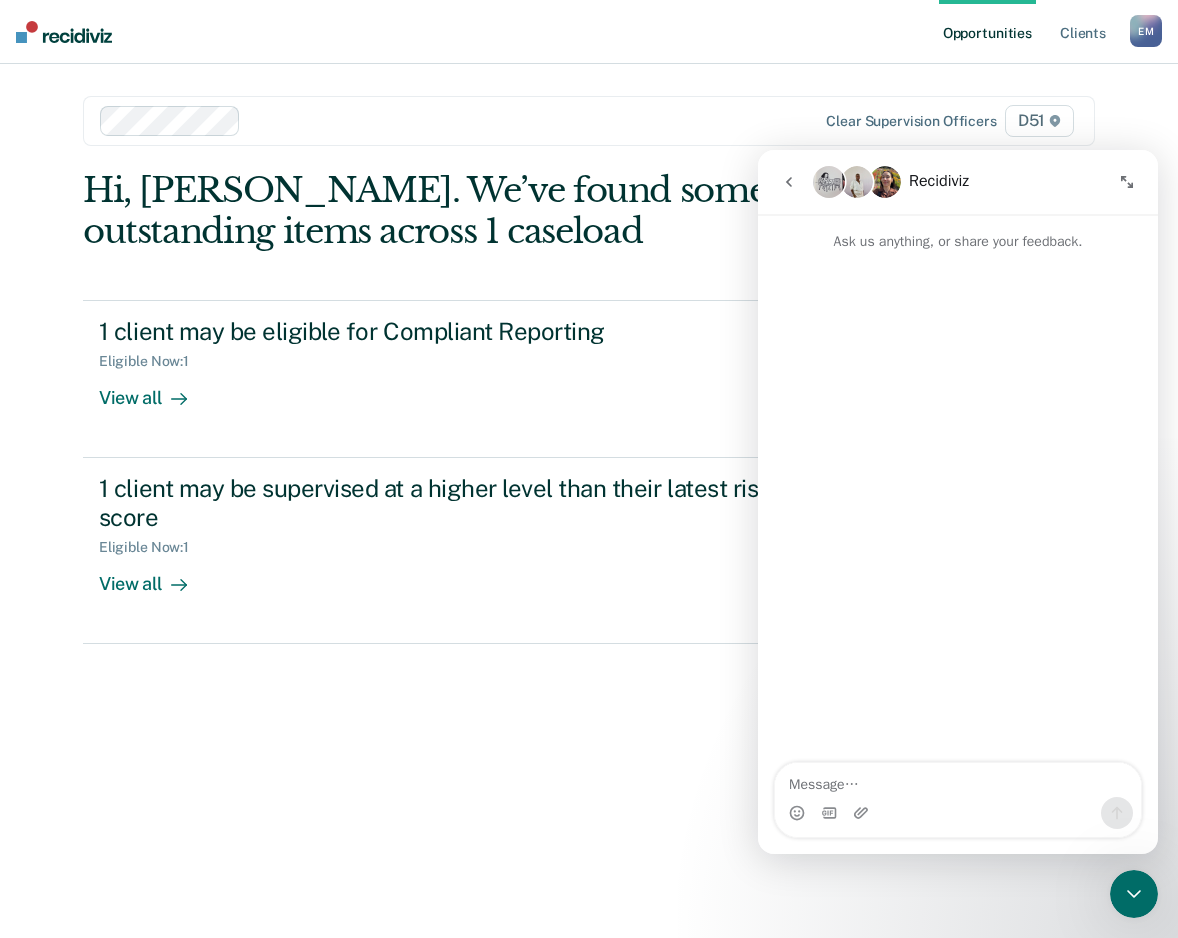click on "Hi, [PERSON_NAME]. We’ve found some outstanding items across 1 caseload 1 client may be eligible for Compliant Reporting Eligible Now :  1 View all   KB 1 client may be supervised at a higher level than their latest risk score Eligible Now :  1 View all   WP" at bounding box center [589, 527] 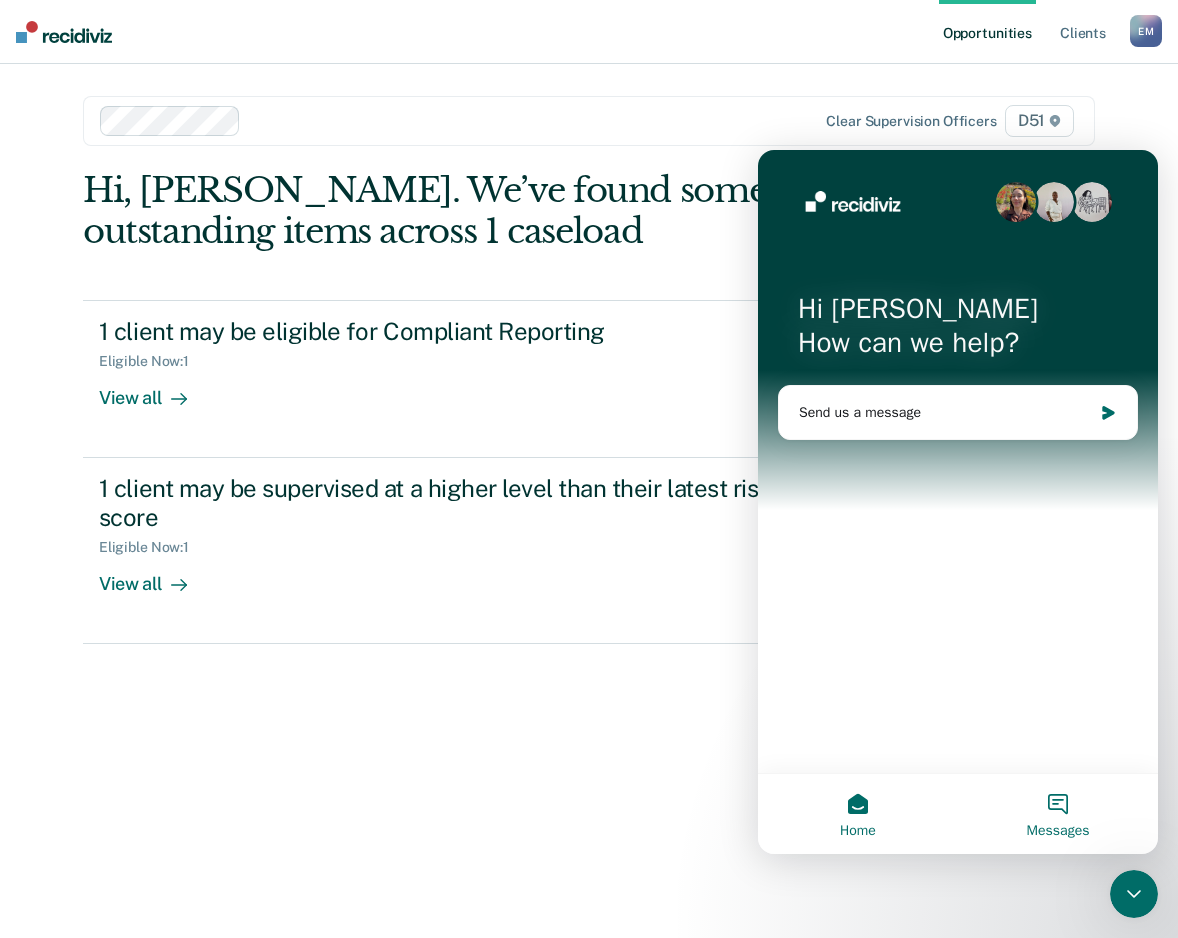 click on "Messages" at bounding box center [1058, 814] 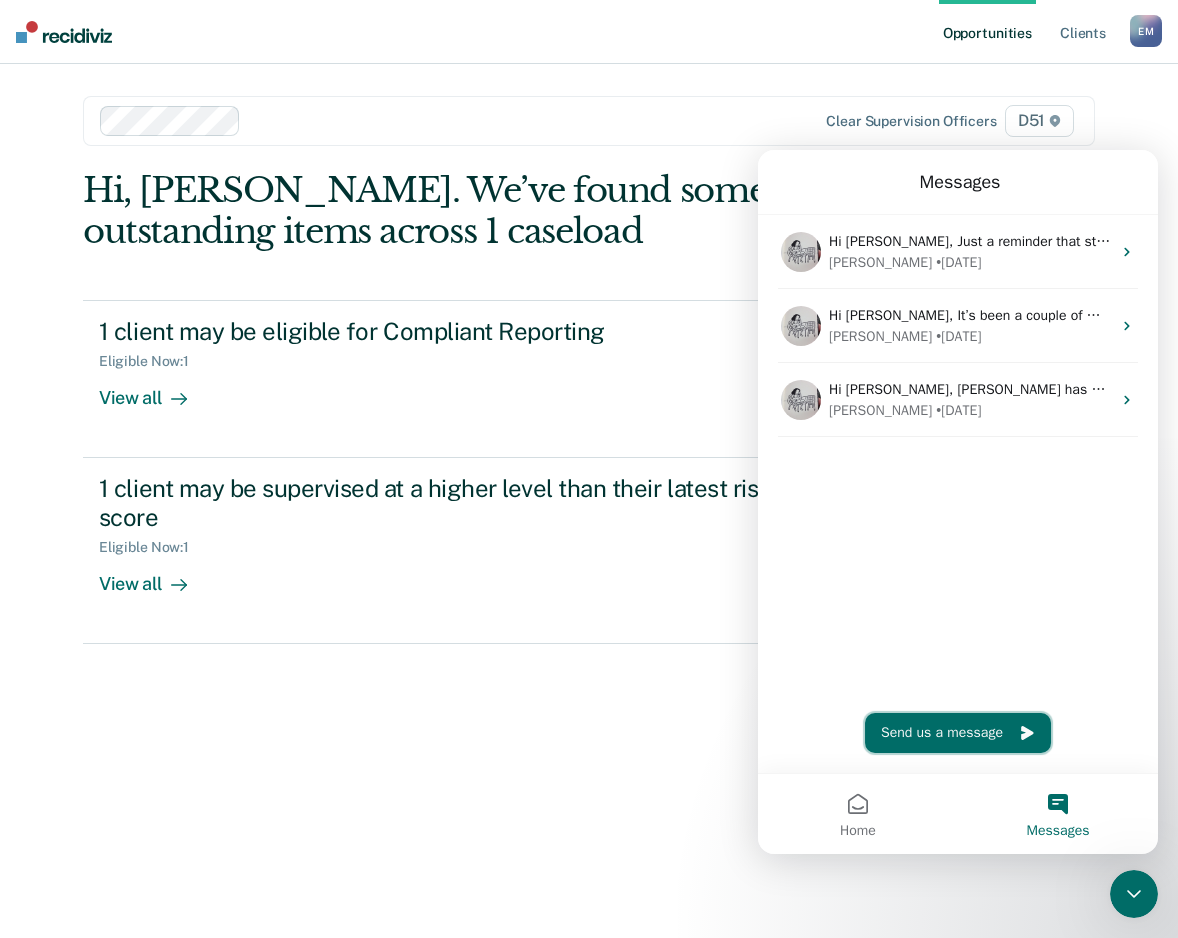 click on "Send us a message" at bounding box center (958, 733) 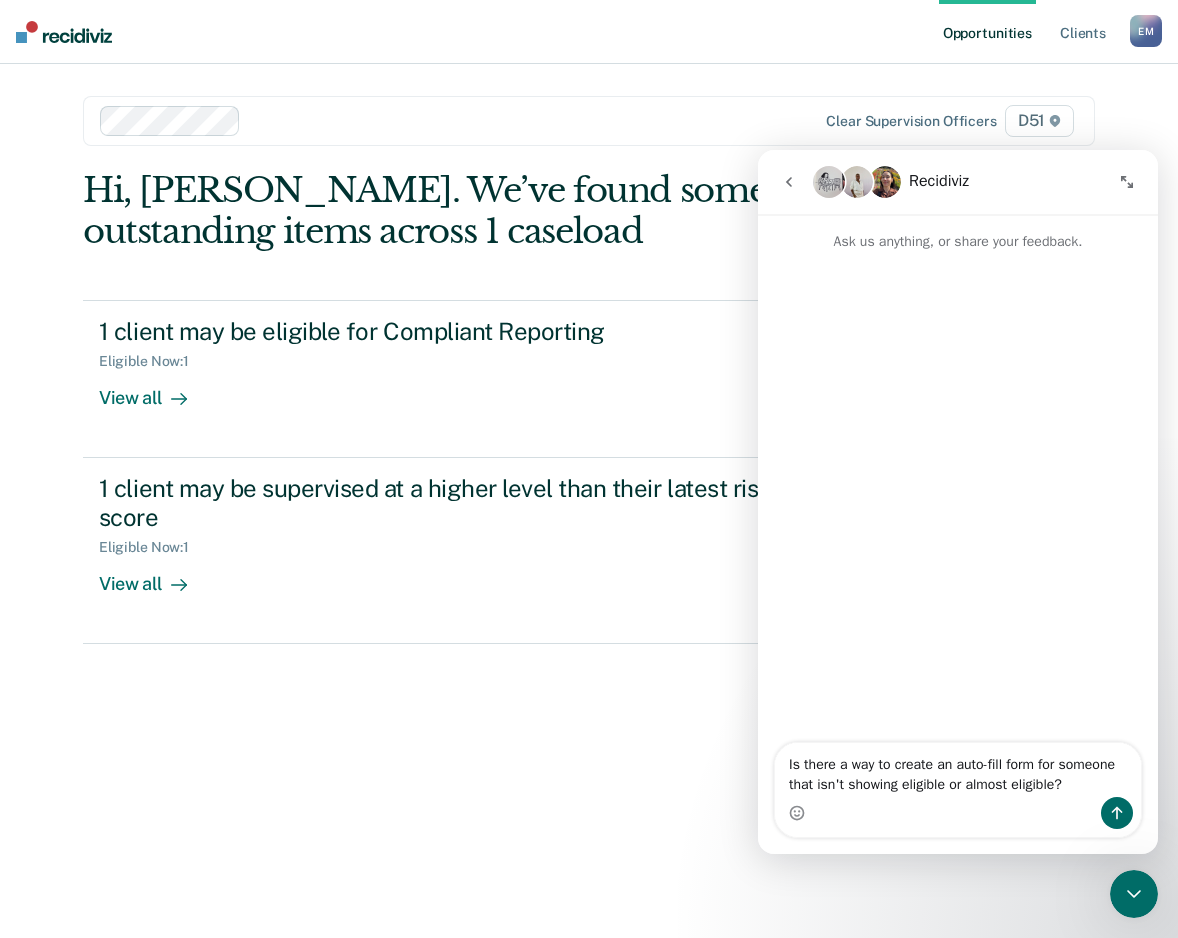 type on "Is there a way to create an auto-fill form for someone that isn't showing eligible or almost eligible?" 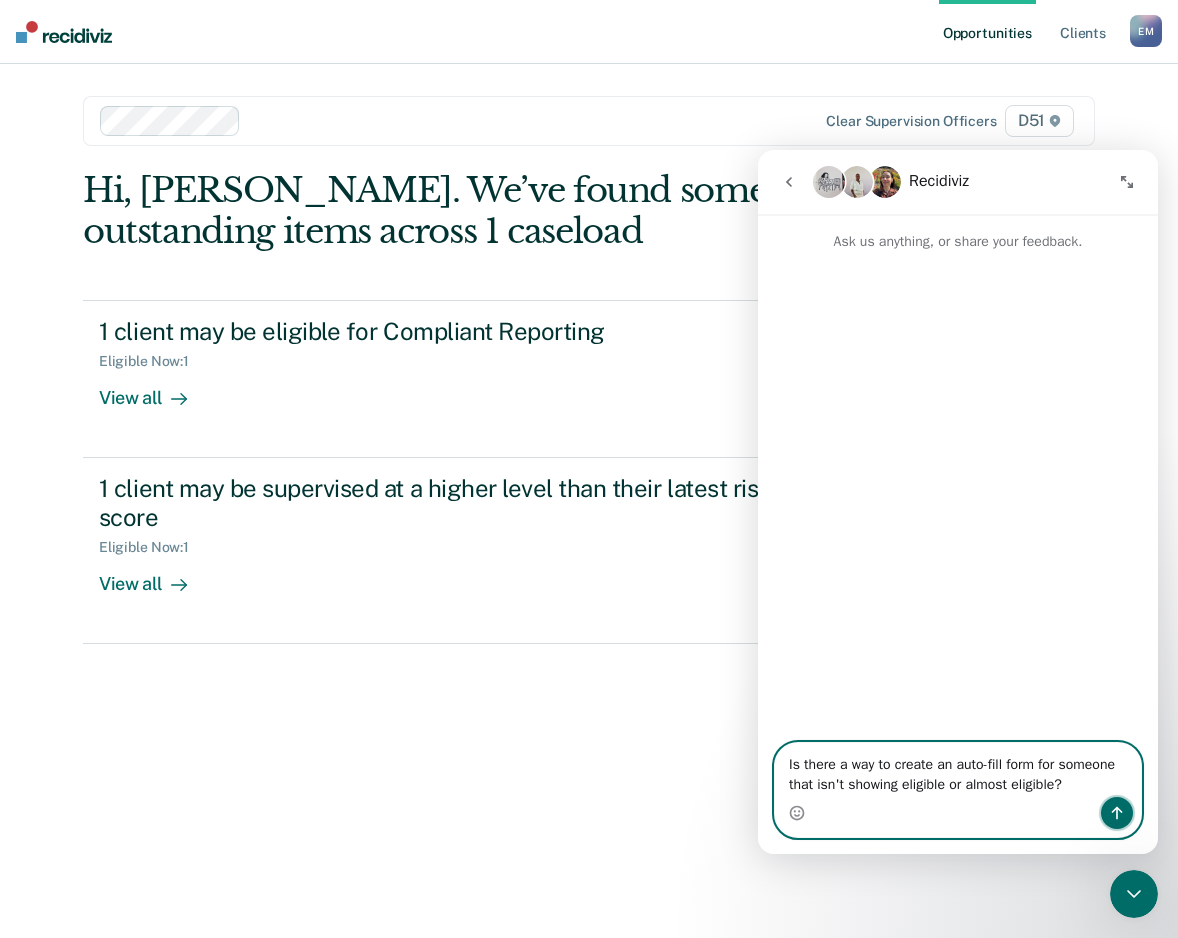click at bounding box center [1117, 813] 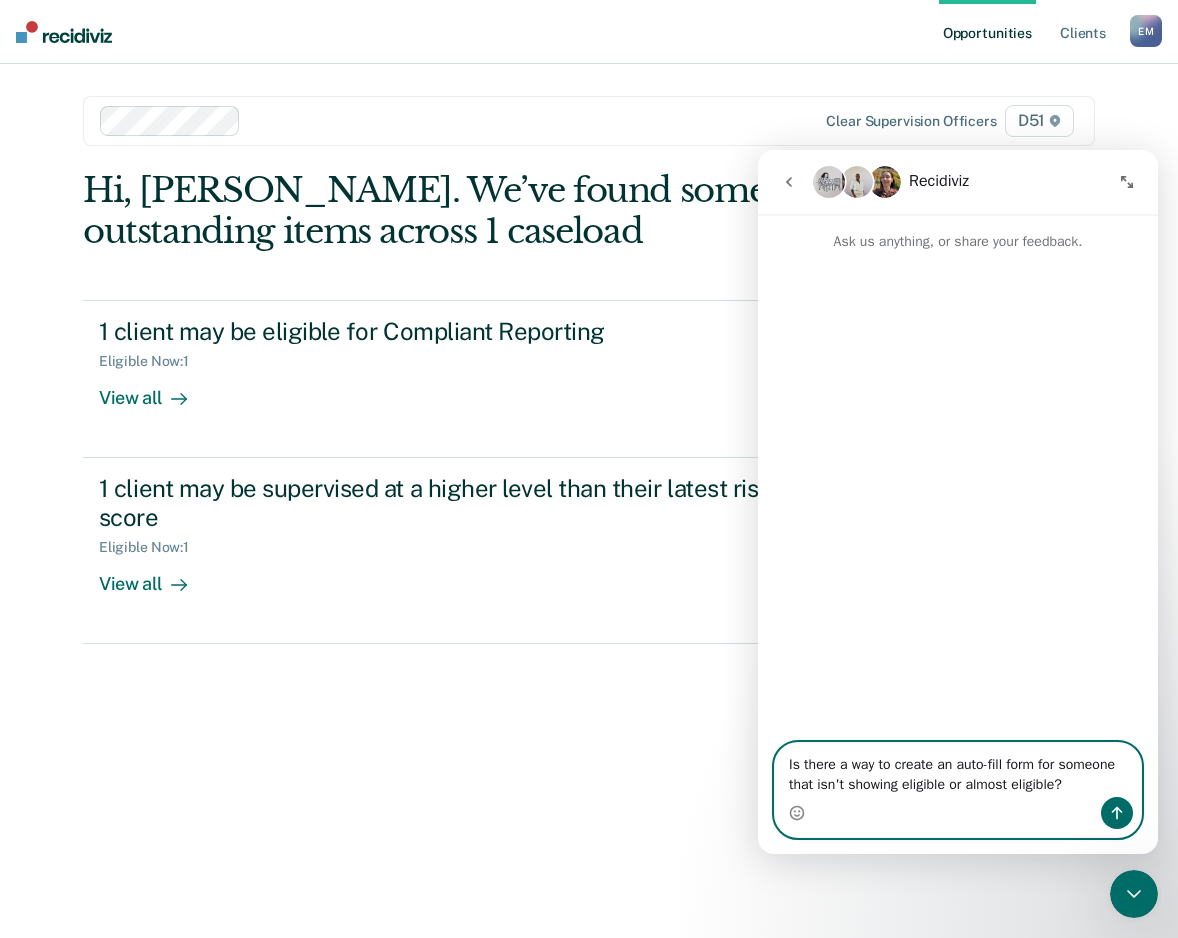 type 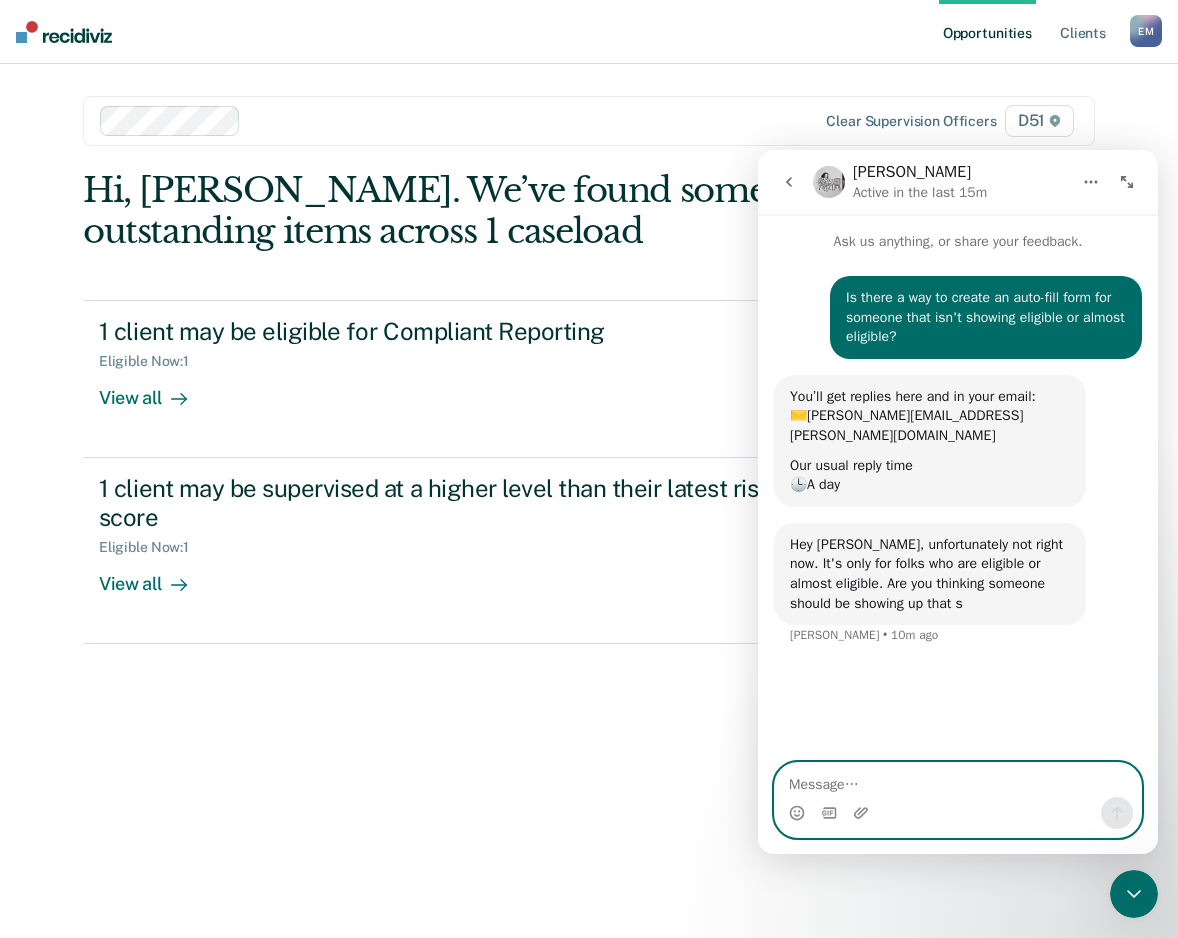 click at bounding box center [958, 780] 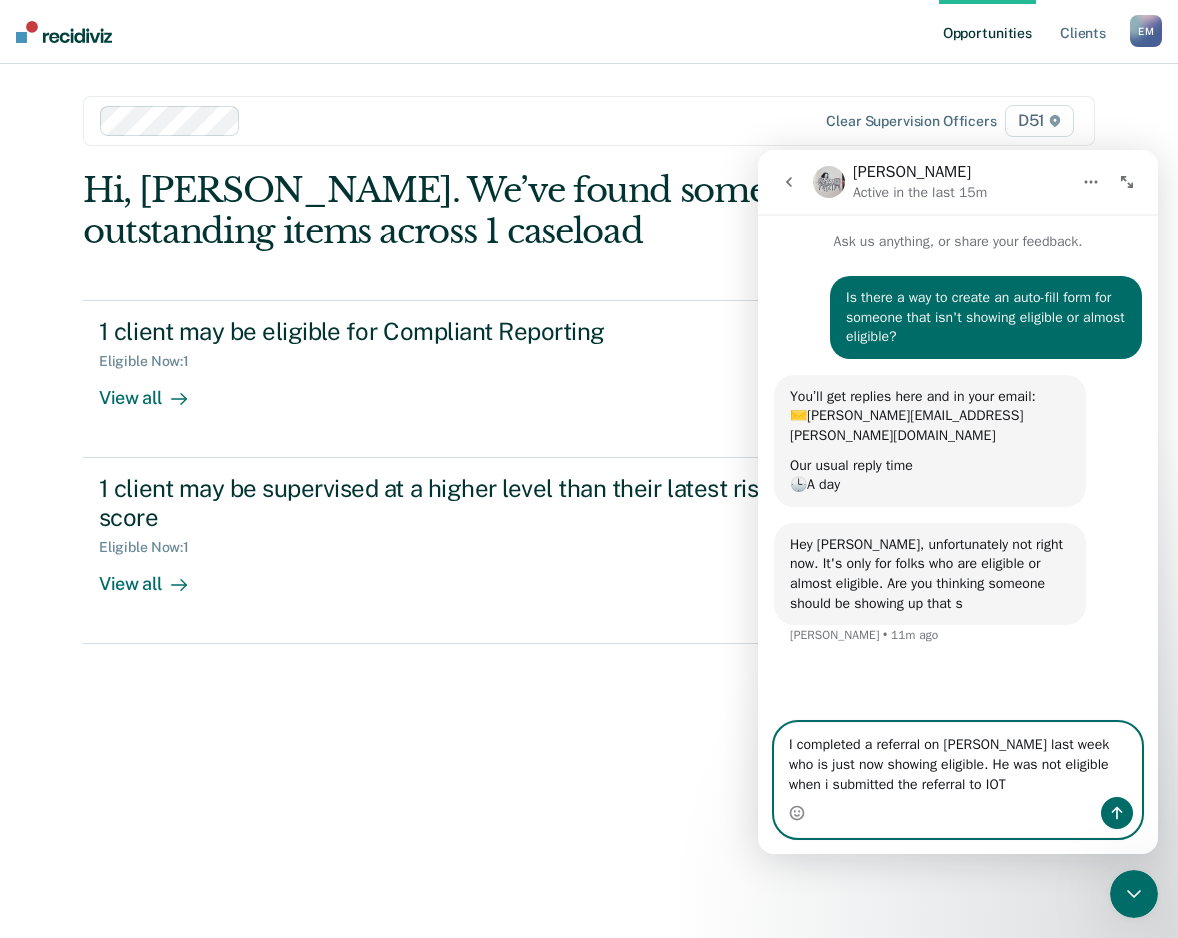 click on "I completed a referral on [PERSON_NAME] last week who is just now showing eligible. He was not eligible when i submitted the referral to IOT" at bounding box center [958, 760] 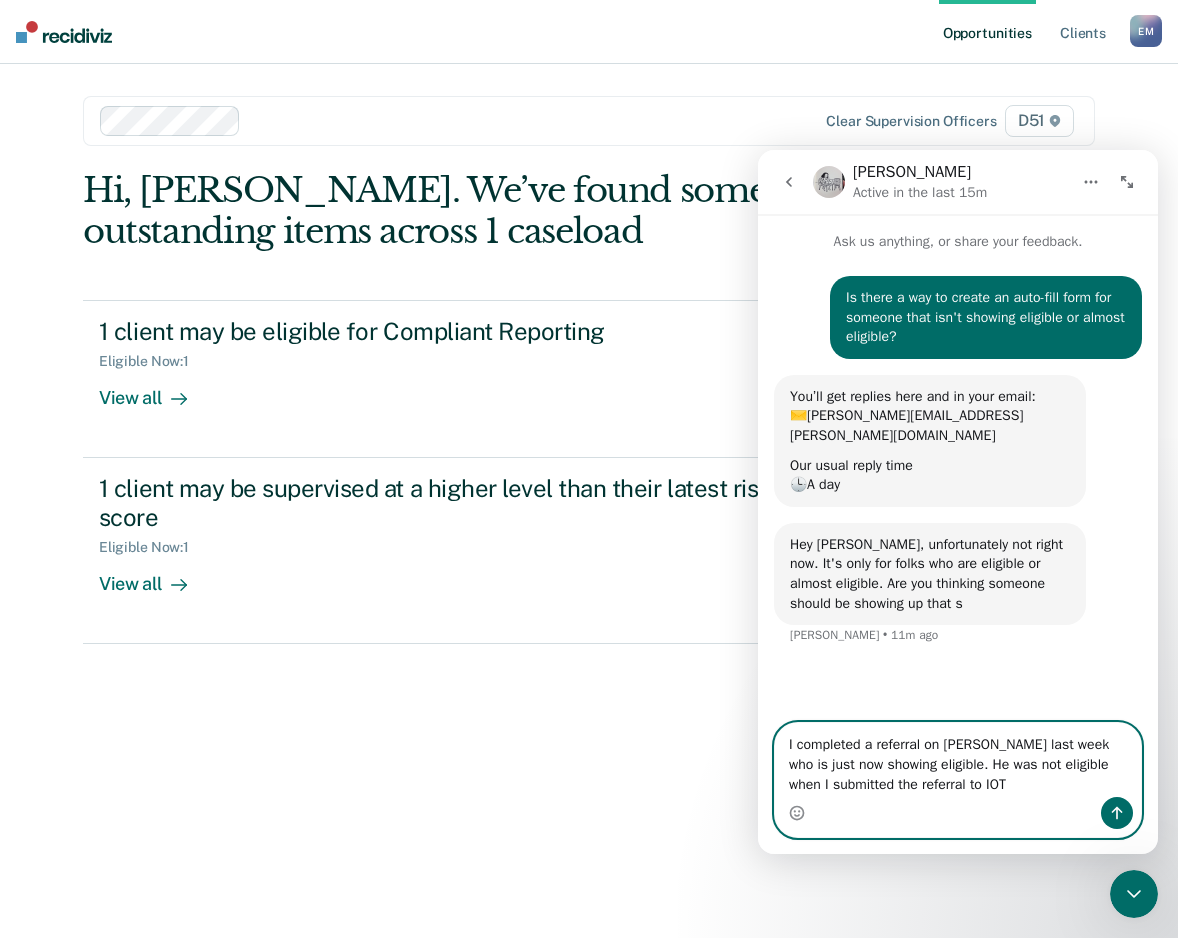 click on "I completed a referral on [PERSON_NAME] last week who is just now showing eligible. He was not eligible when I submitted the referral to IOT" at bounding box center [958, 760] 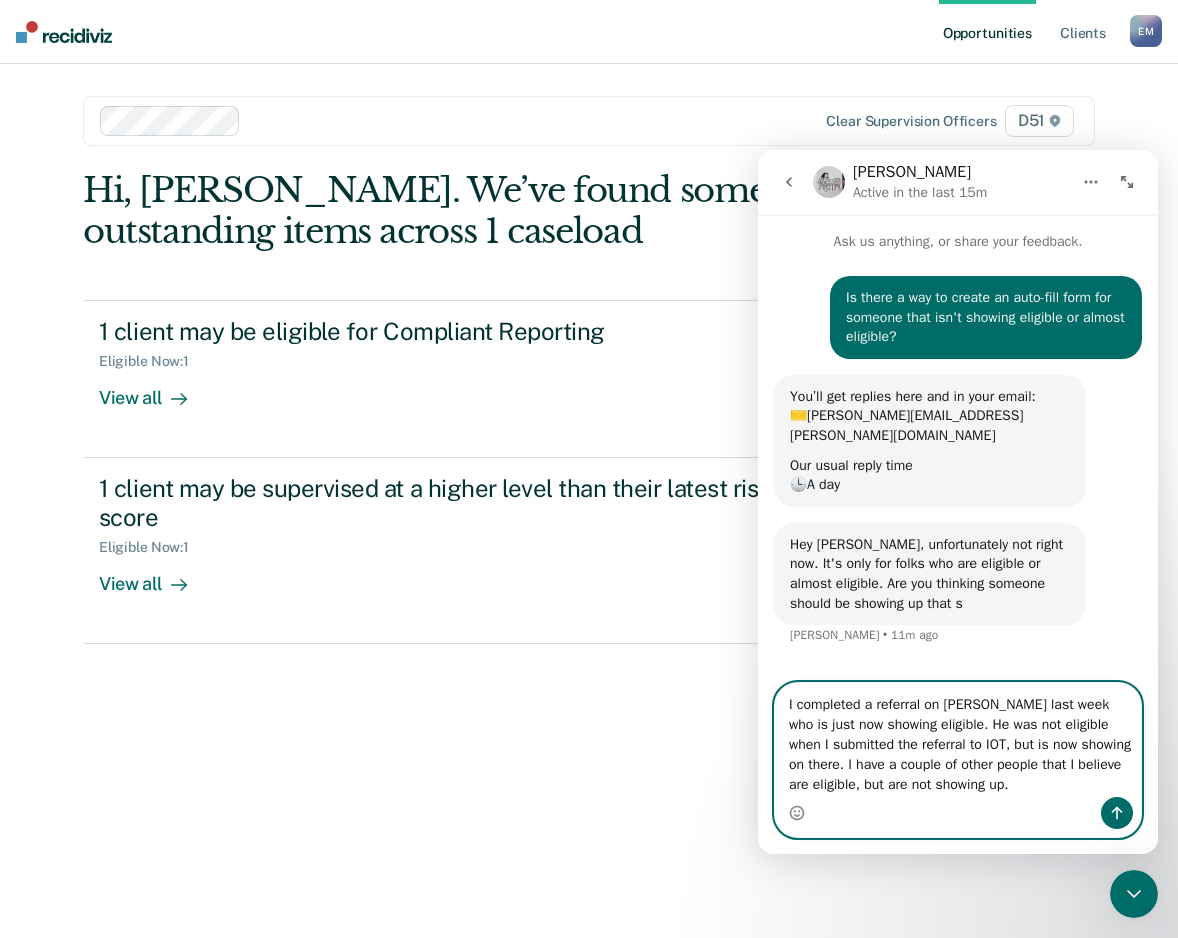 type on "I completed a referral on [PERSON_NAME] last week who is just now showing eligible. He was not eligible when I submitted the referral to IOT, but is now showing on there. I have a couple of other people that I believe are eligible, but are not showing up." 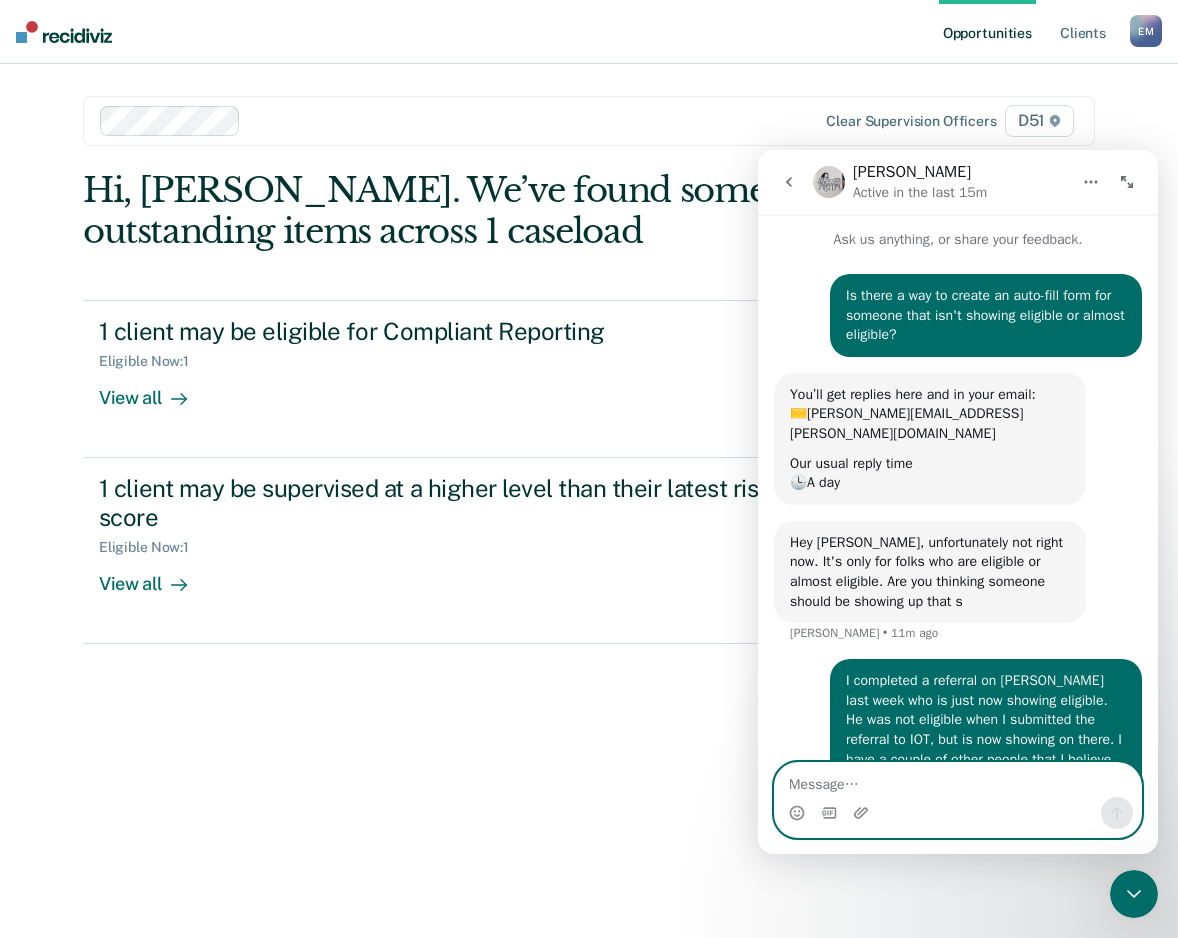 scroll, scrollTop: 42, scrollLeft: 0, axis: vertical 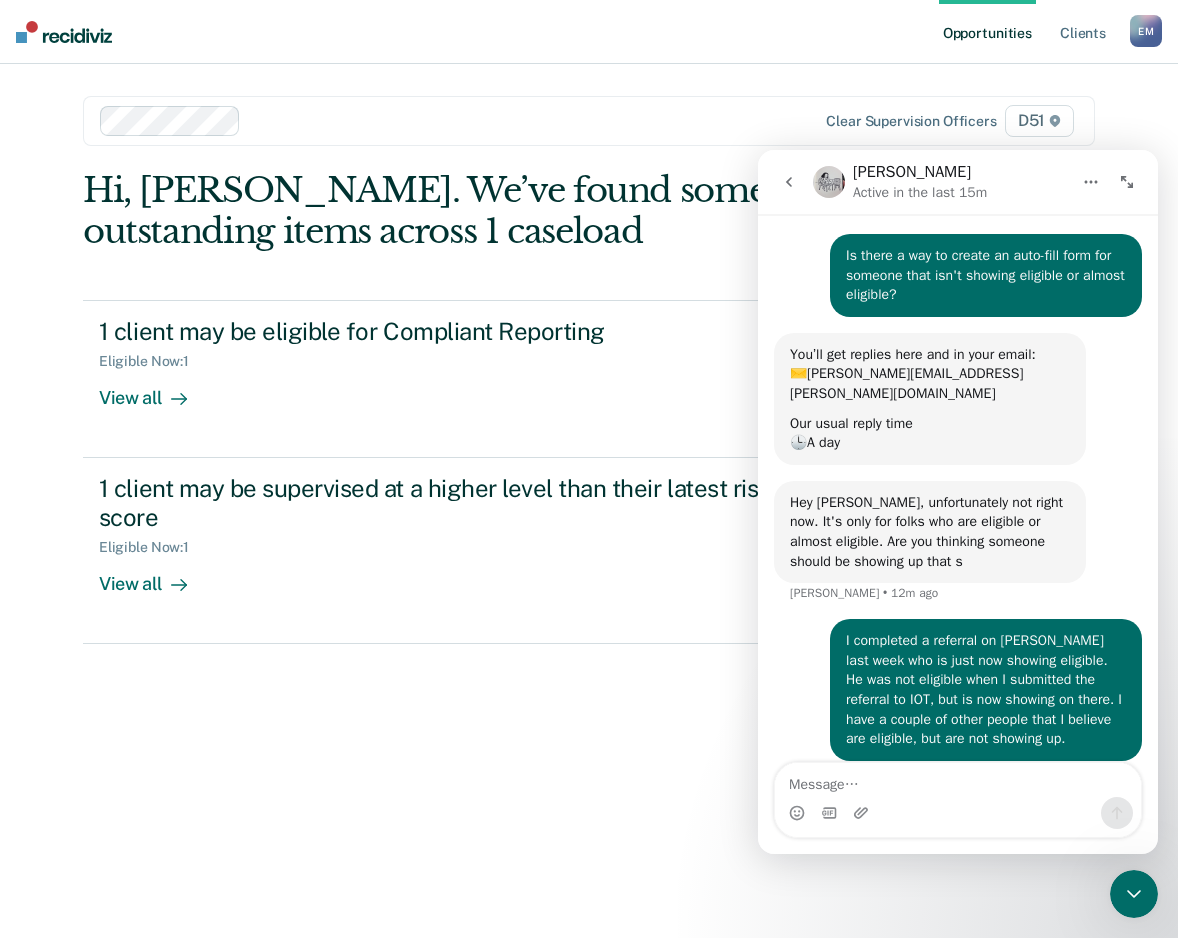 click at bounding box center [516, 120] 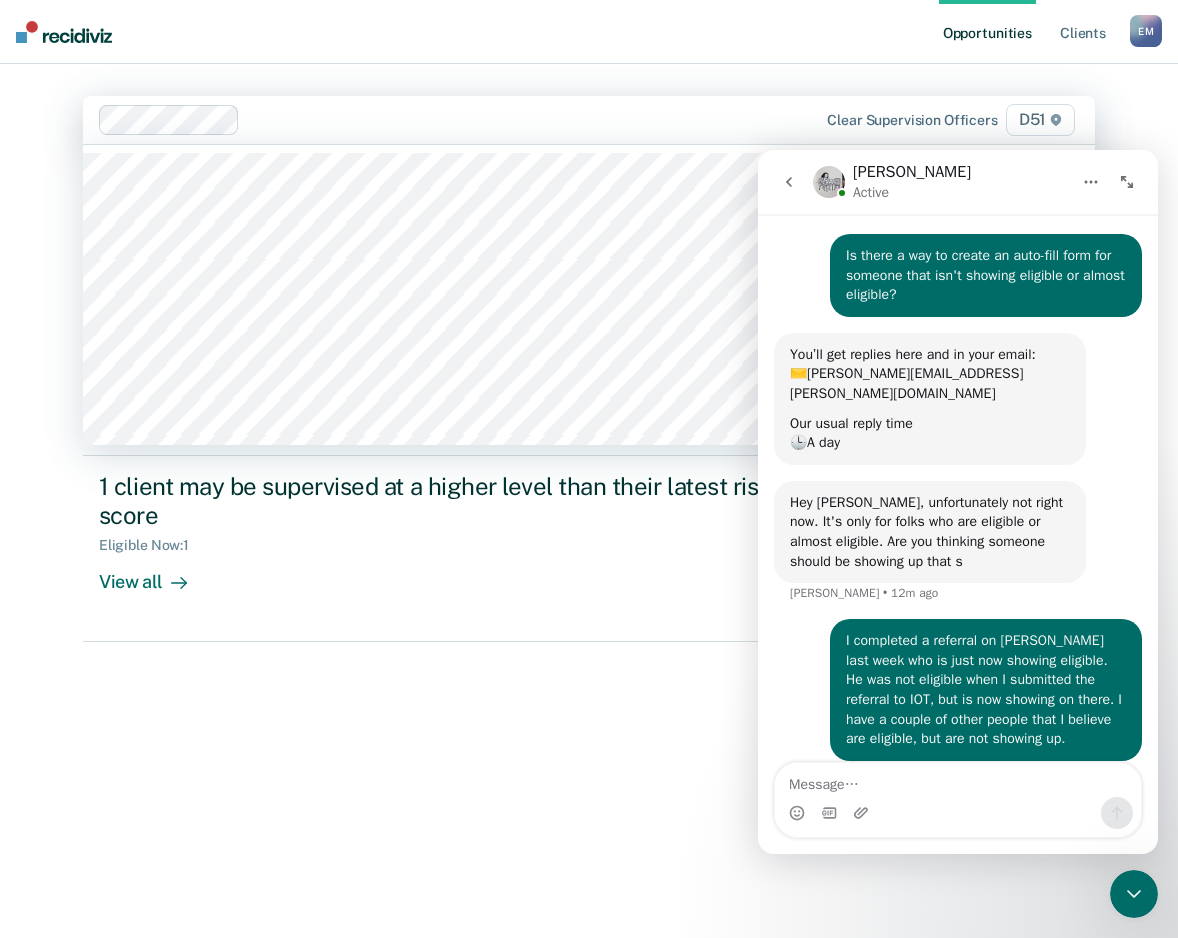 click at bounding box center [789, 182] 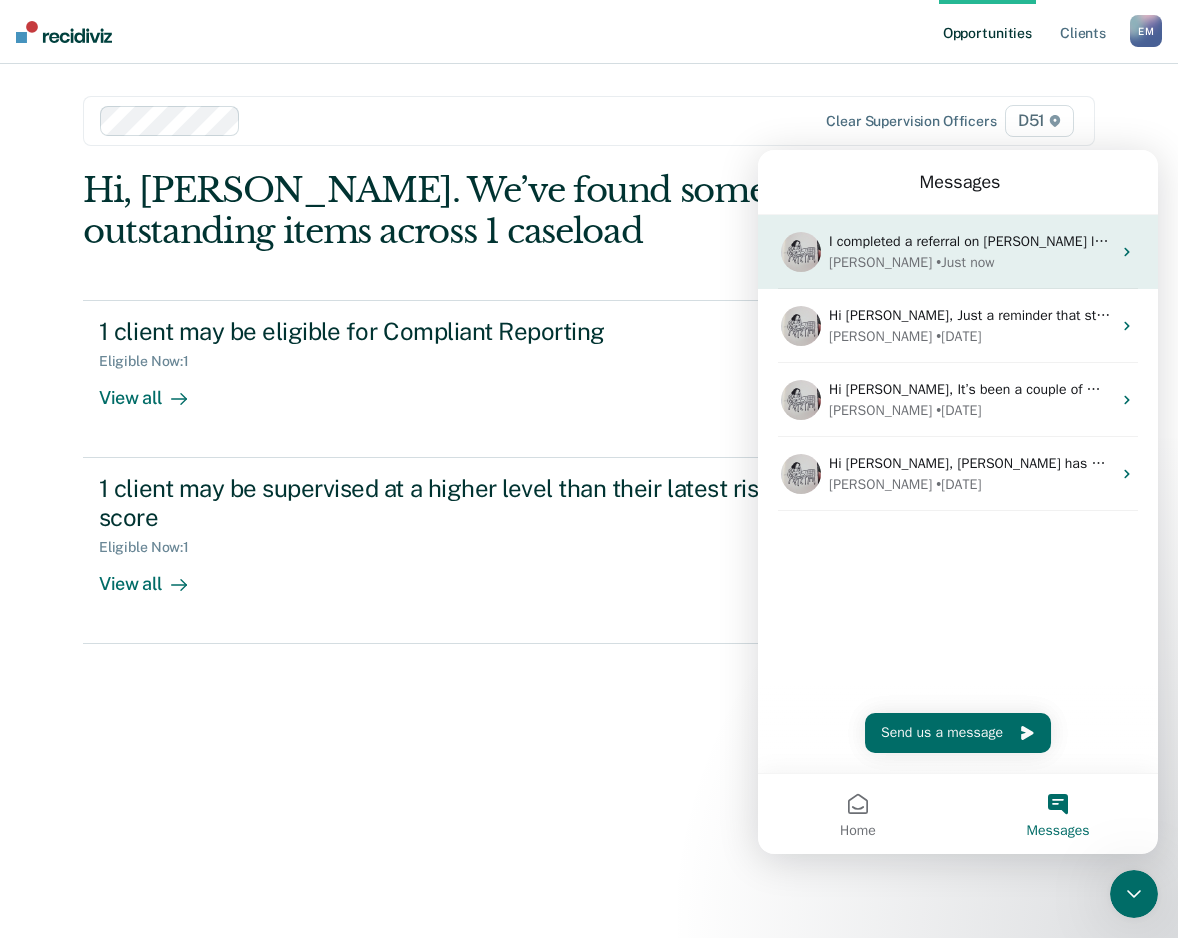scroll, scrollTop: 0, scrollLeft: 0, axis: both 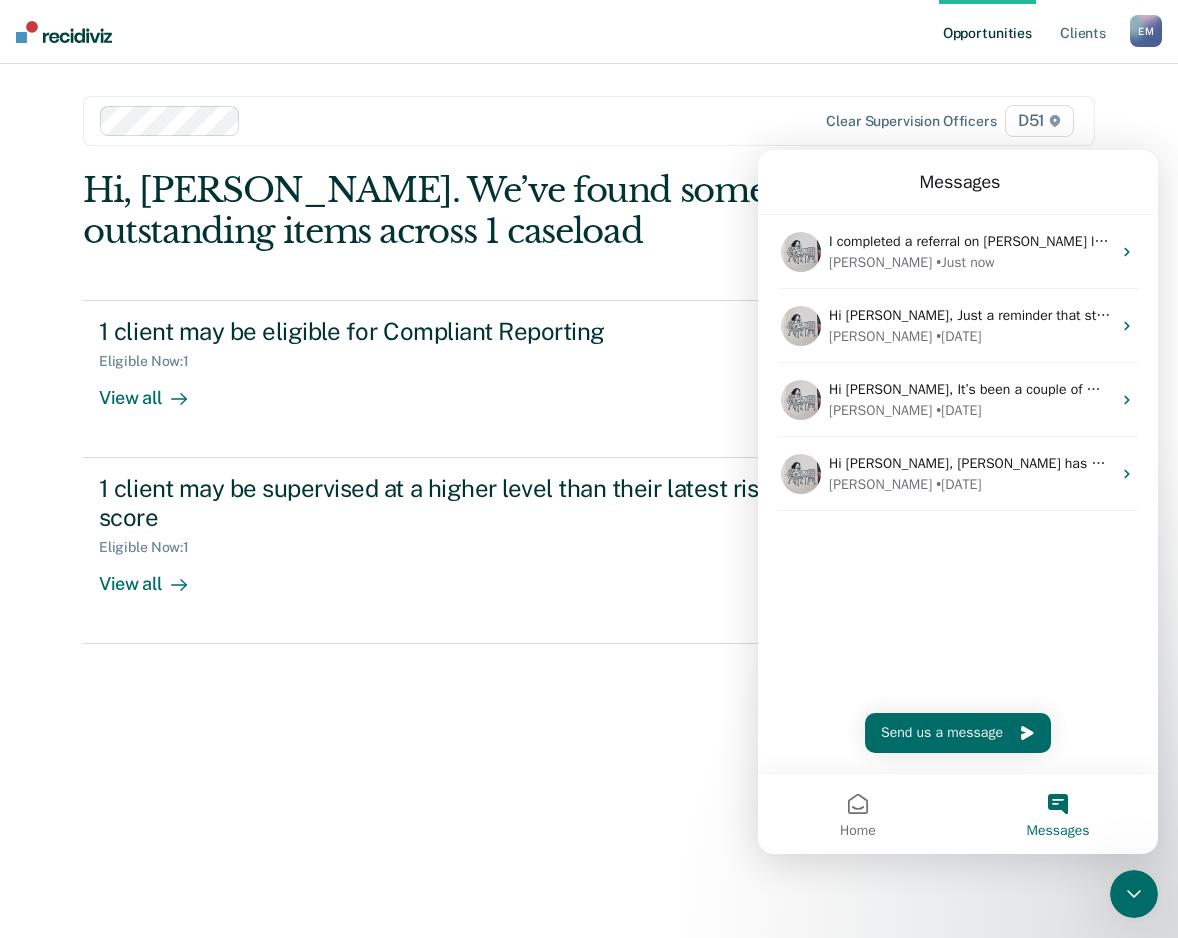 click on "Hi, [PERSON_NAME]. We’ve found some outstanding items across 1 caseload 1 client may be eligible for Compliant Reporting Eligible Now :  1 View all   KB 1 client may be supervised at a higher level than their latest risk score Eligible Now :  1 View all   WP" at bounding box center [589, 527] 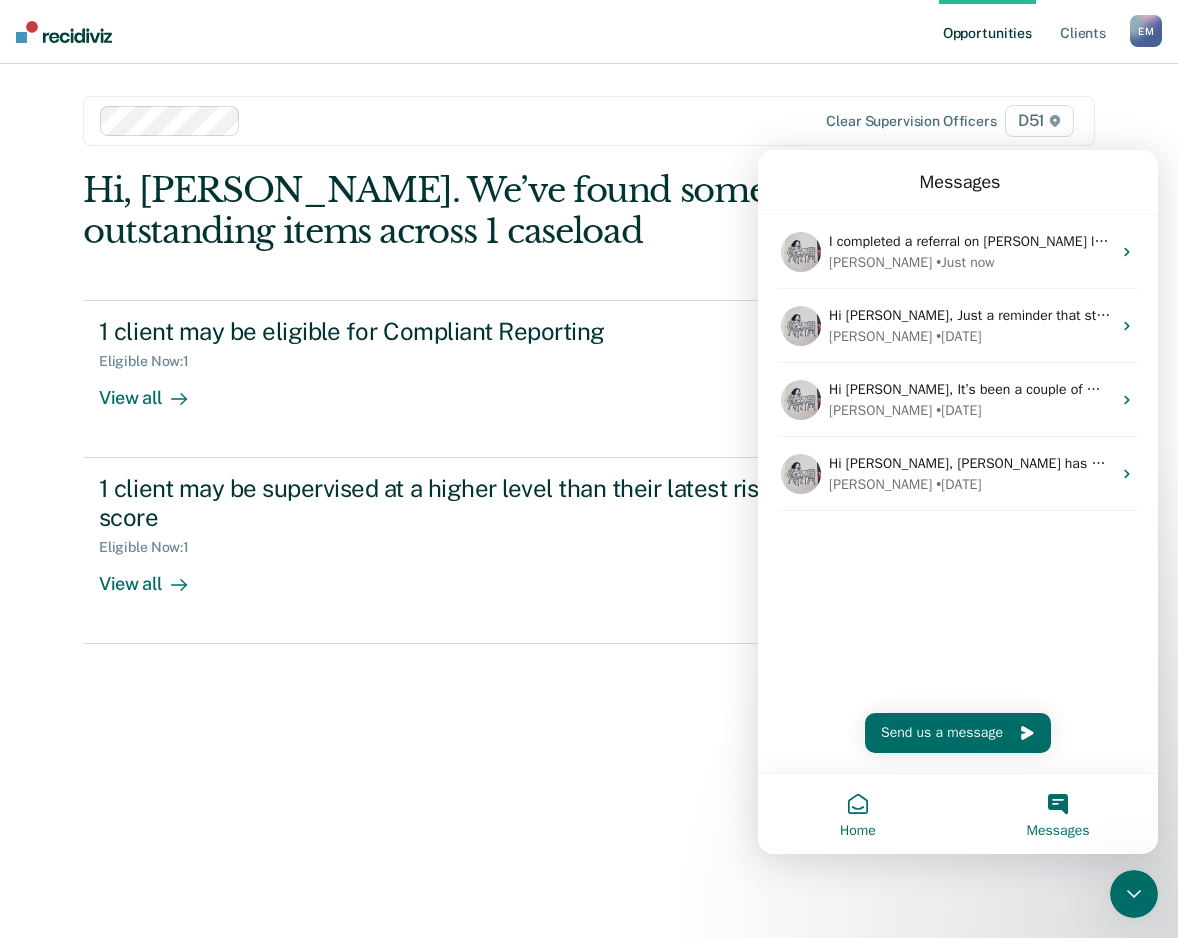 click on "Home" at bounding box center [858, 831] 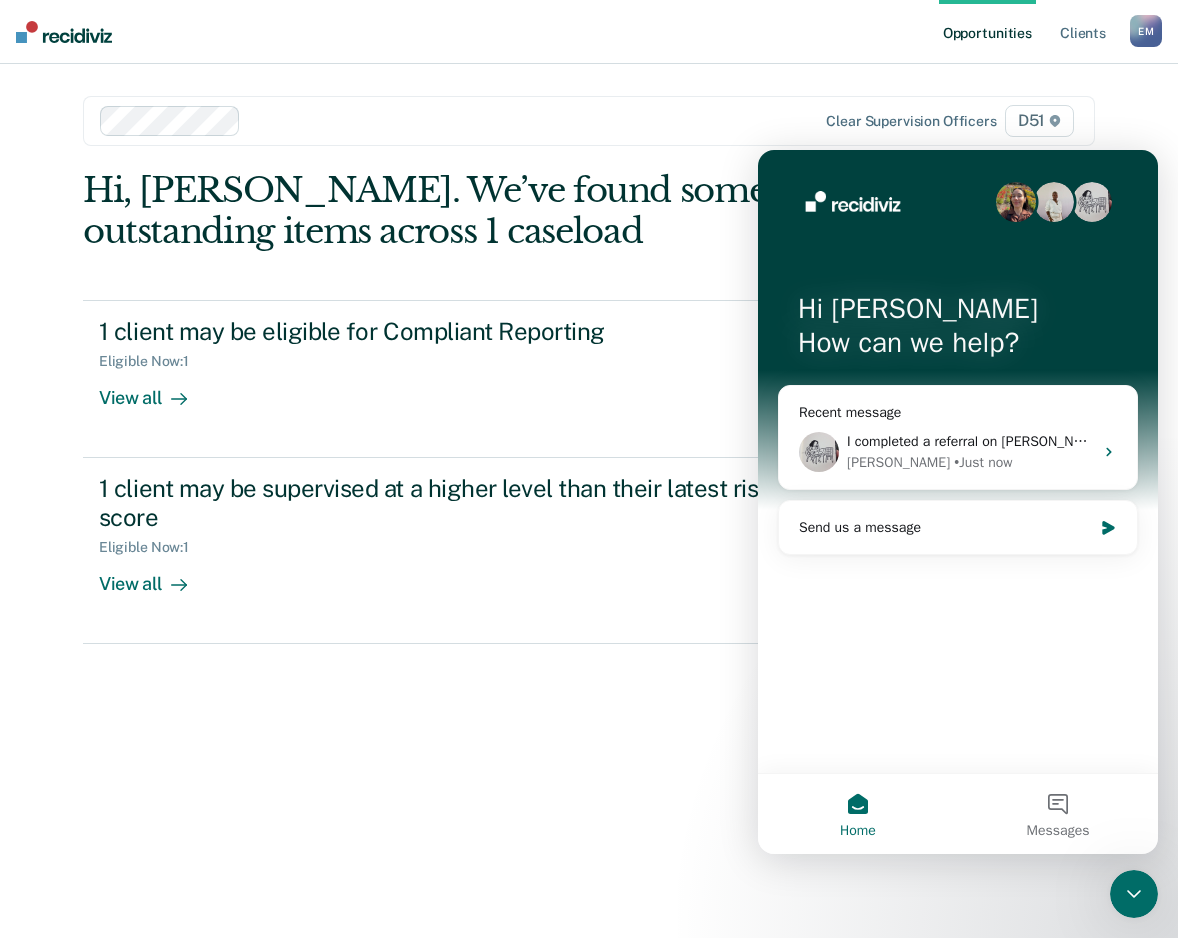 click on "Home" at bounding box center (858, 814) 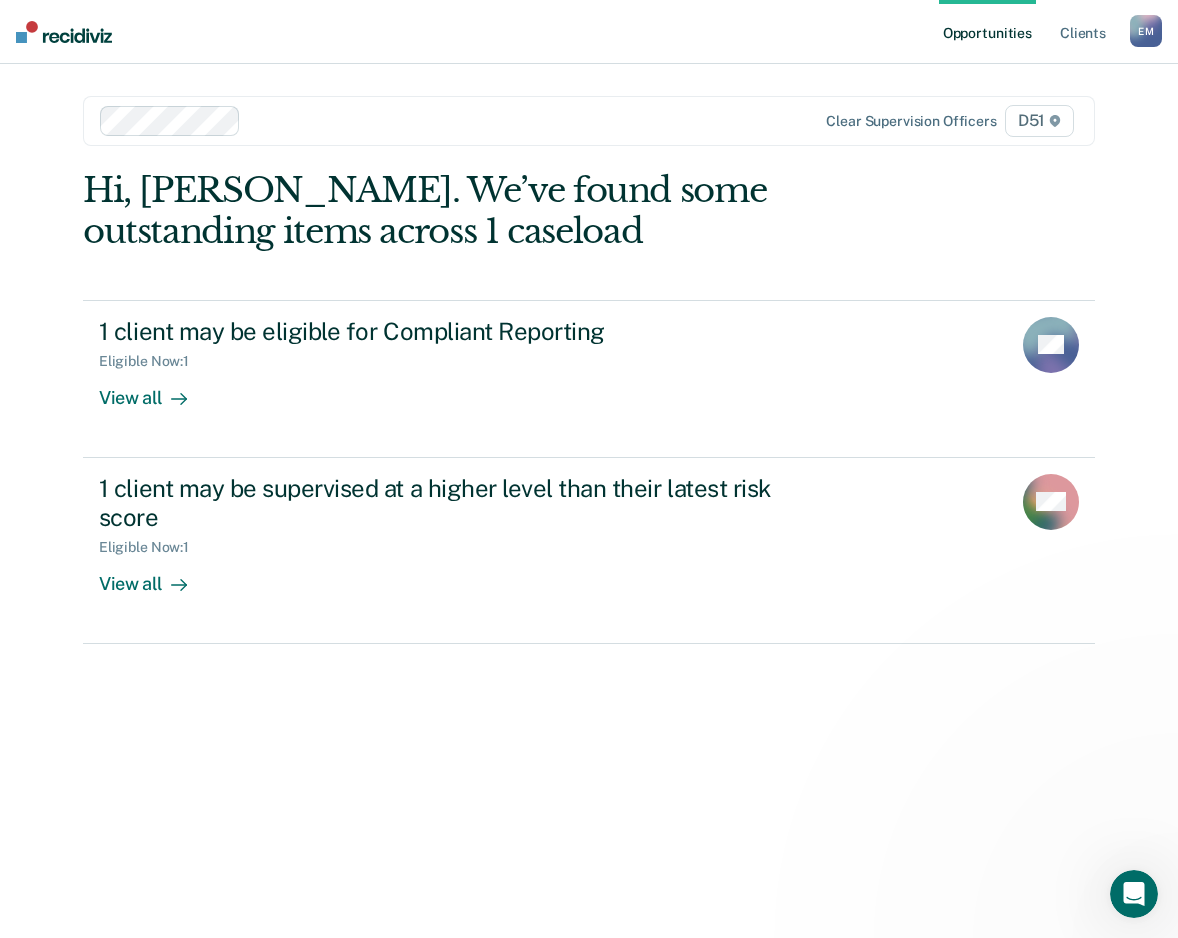 scroll, scrollTop: 0, scrollLeft: 0, axis: both 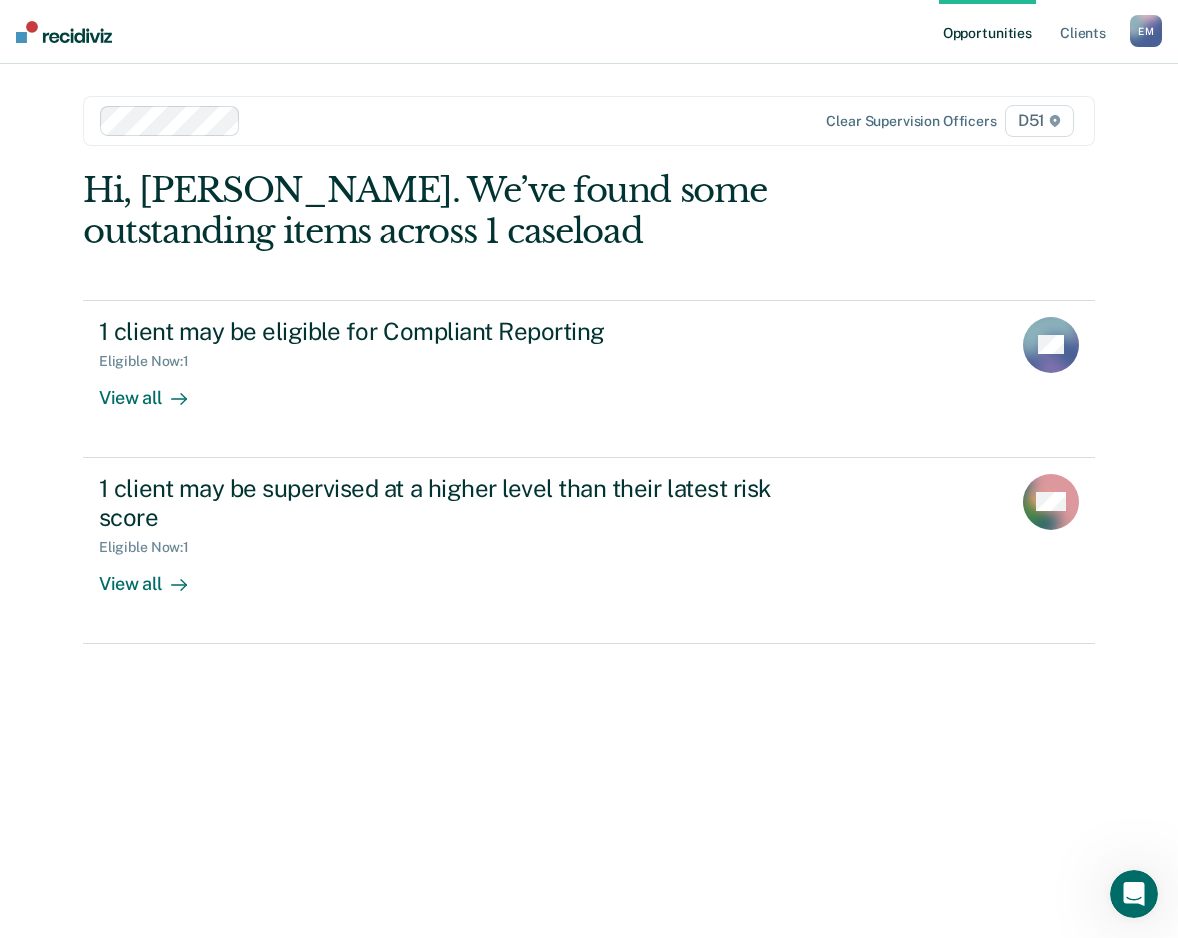 click 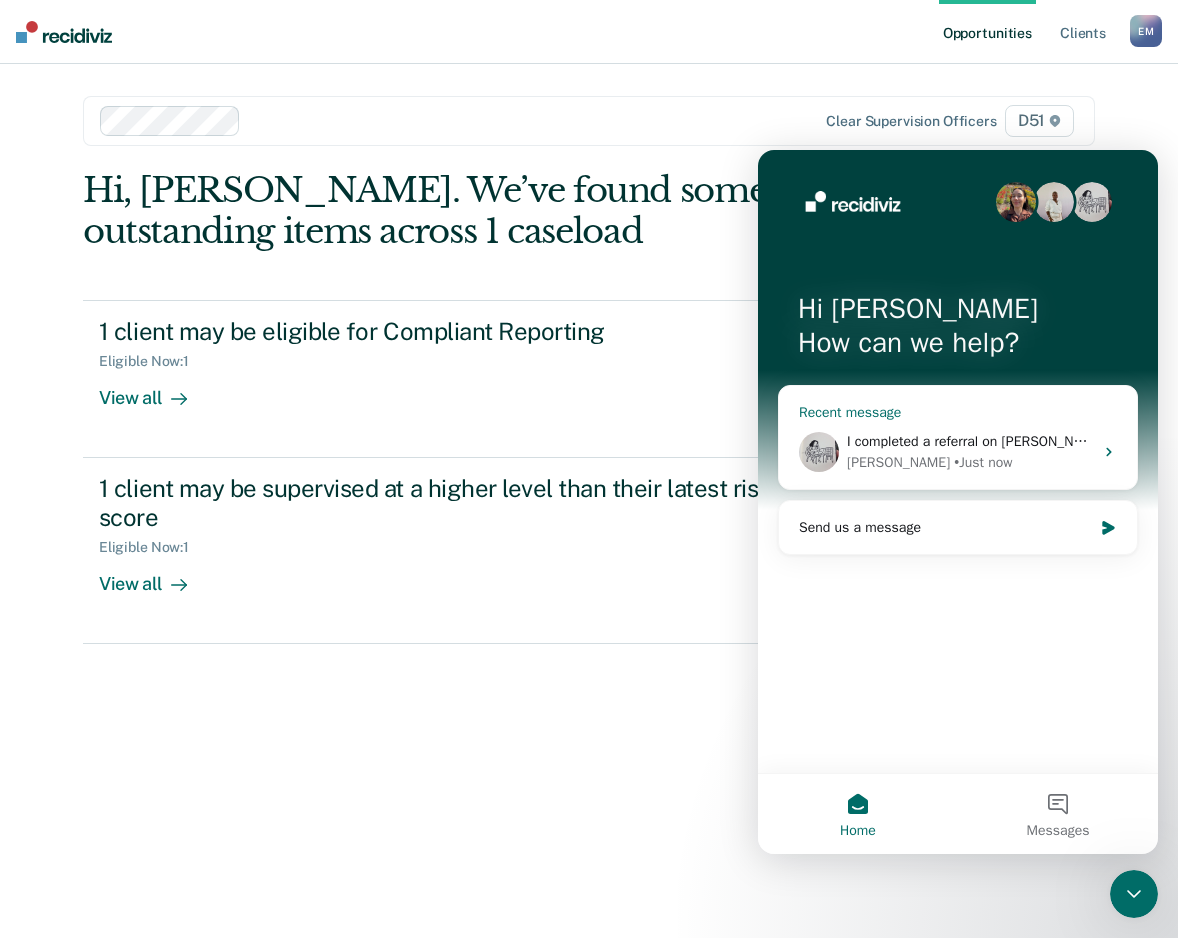 click on "I completed a referral on [PERSON_NAME] last week who is just now showing eligible. He was not eligible when I submitted the referral to IOT, but is now showing on there. I have a couple of other people that I believe are eligible, but are not showing up. [PERSON_NAME] •  Just now" at bounding box center (958, 452) 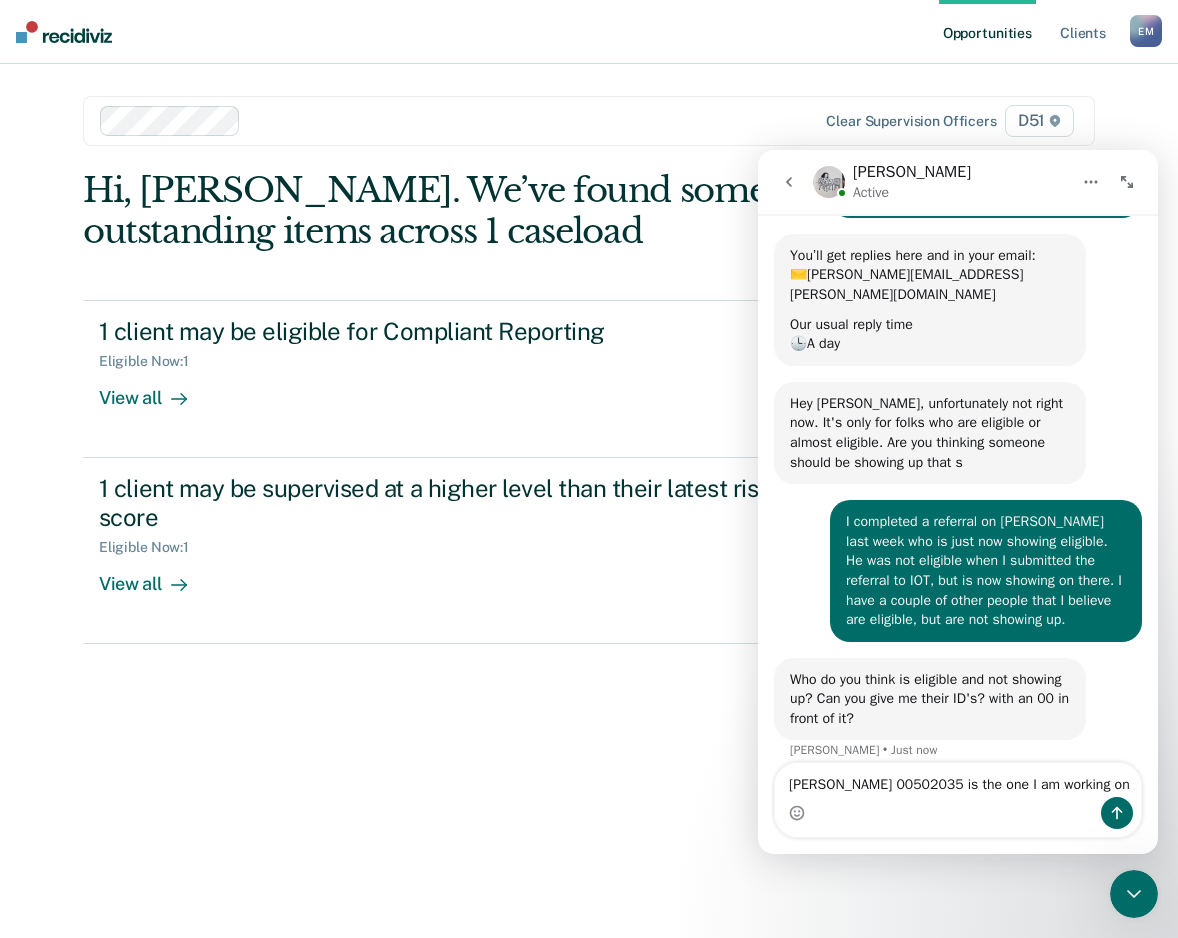 scroll, scrollTop: 161, scrollLeft: 0, axis: vertical 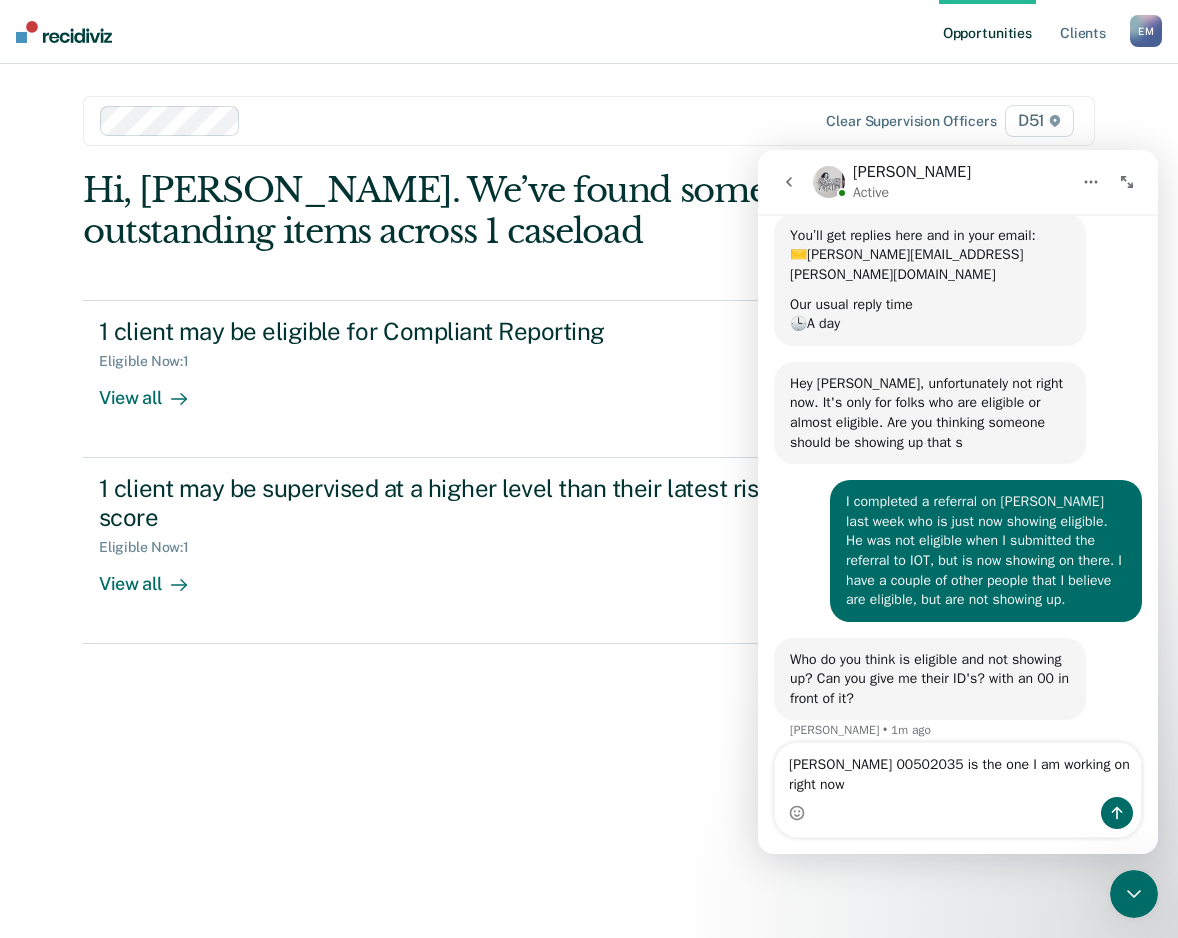 drag, startPoint x: 971, startPoint y: 789, endPoint x: 1487, endPoint y: 919, distance: 532.124 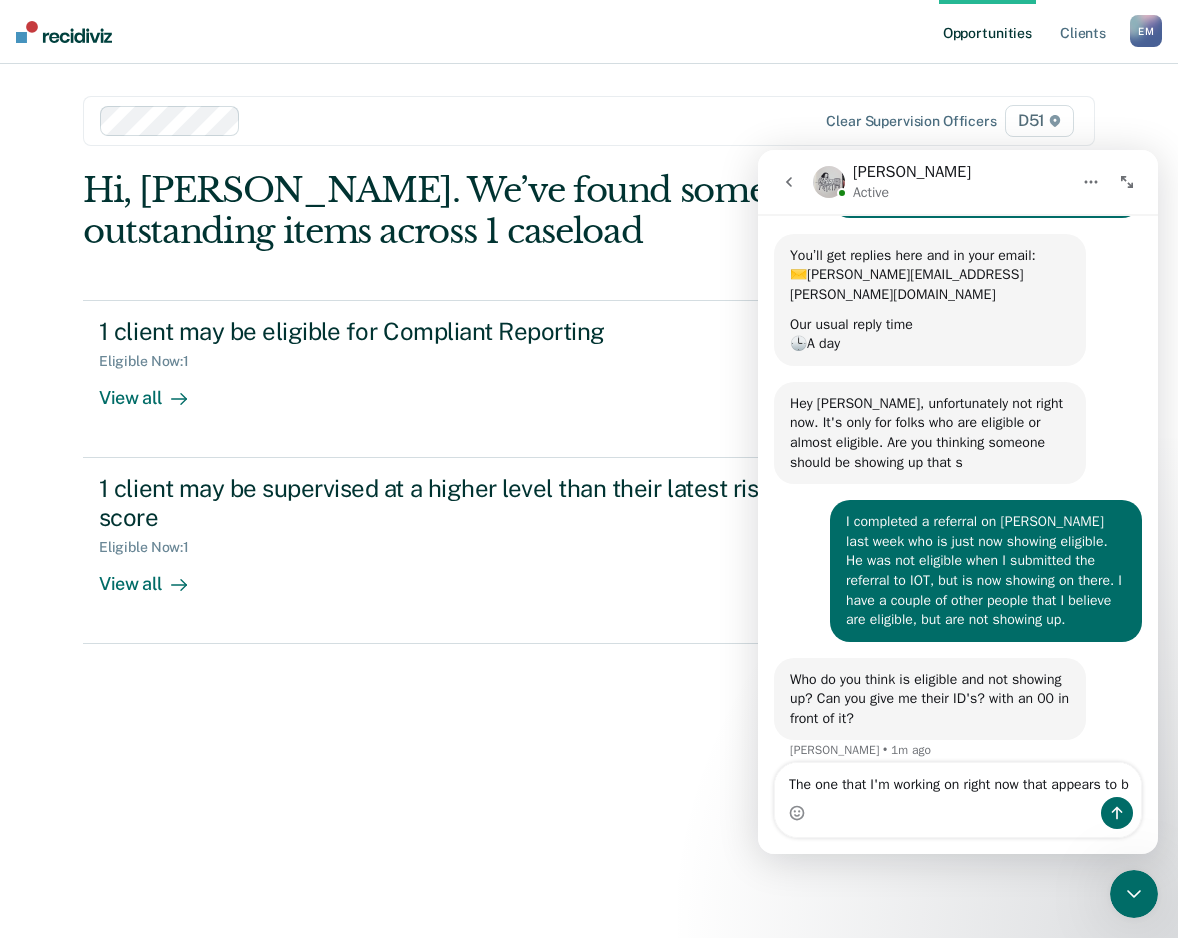 scroll, scrollTop: 161, scrollLeft: 0, axis: vertical 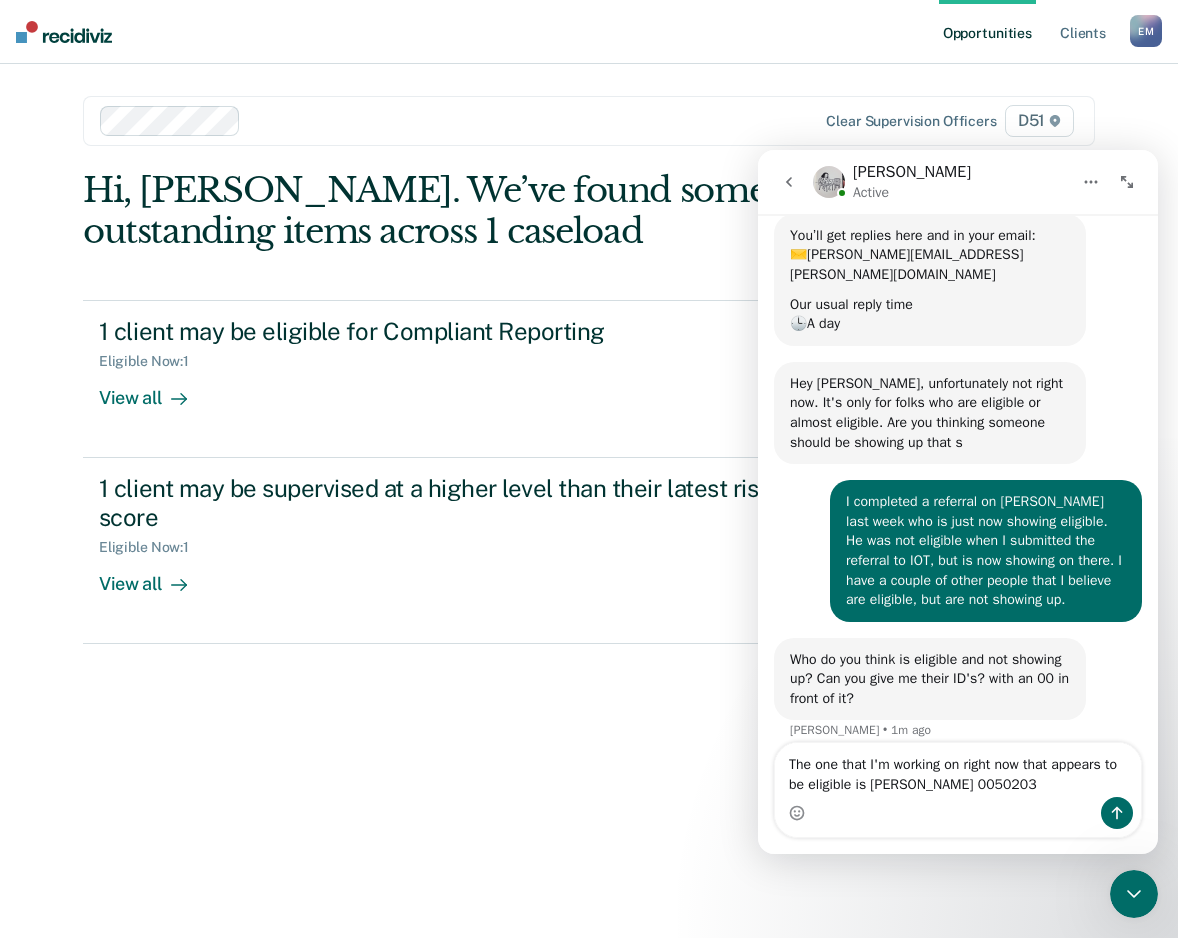 type on "The one that I'm working on right now that appears to be eligible is [PERSON_NAME] 00502035" 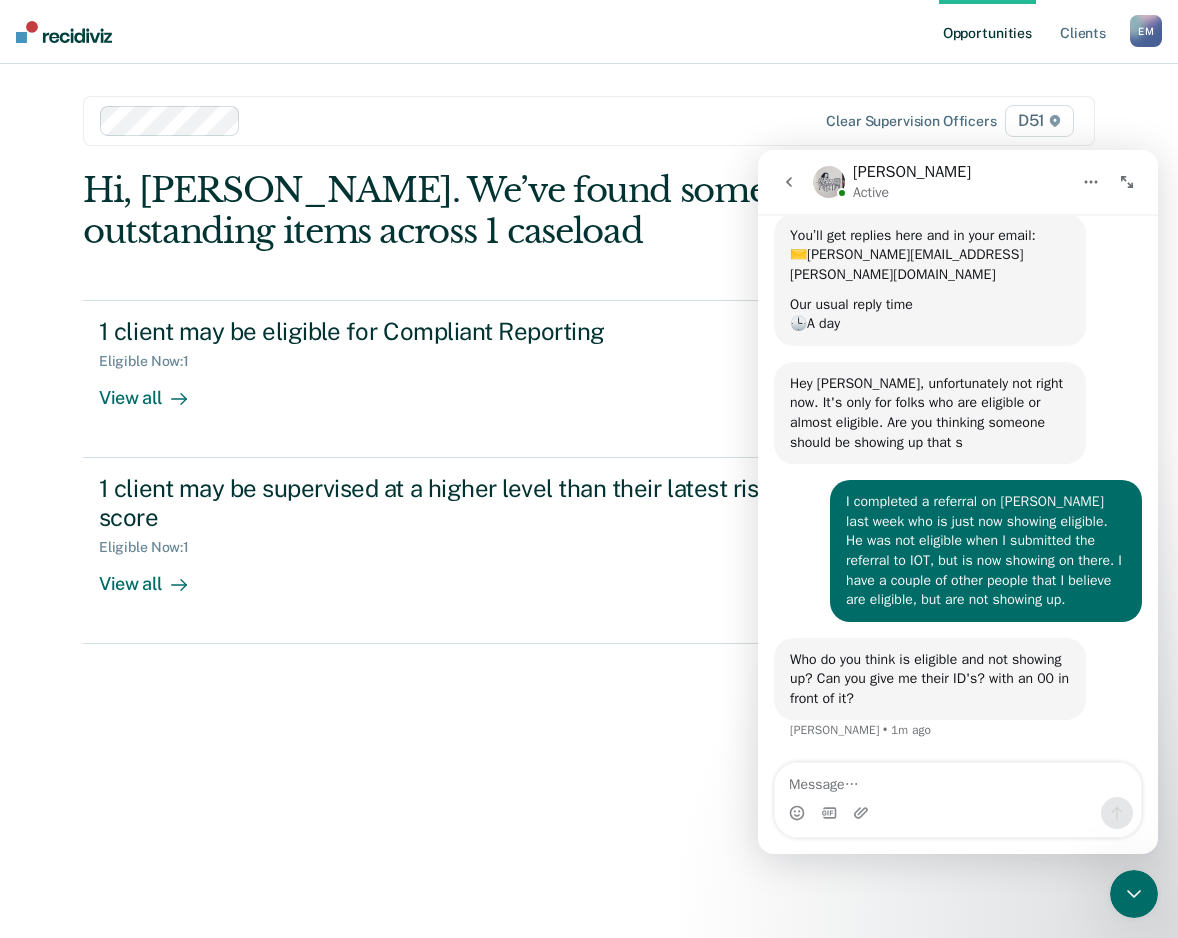 scroll, scrollTop: 240, scrollLeft: 0, axis: vertical 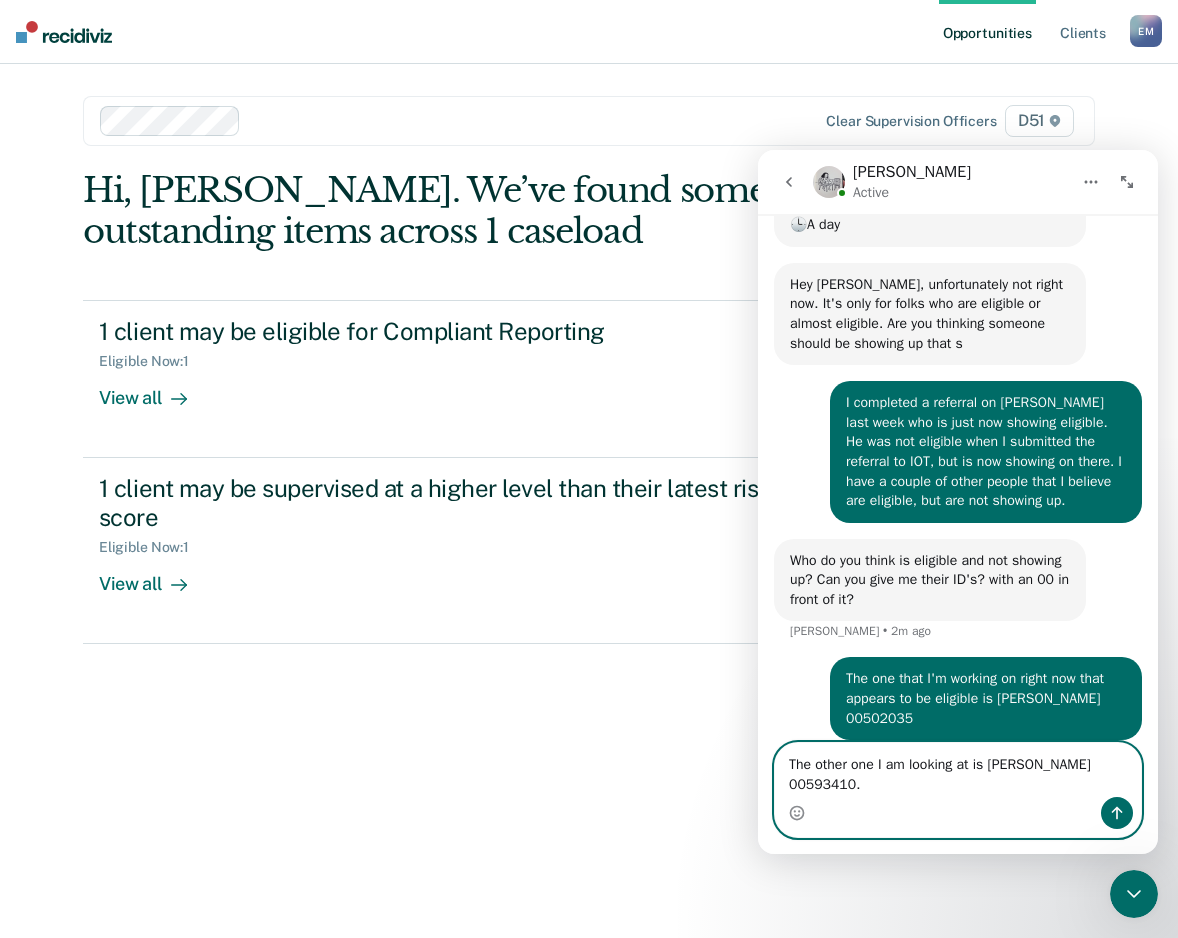 type on "The other one I am looking at is [PERSON_NAME] 00593410." 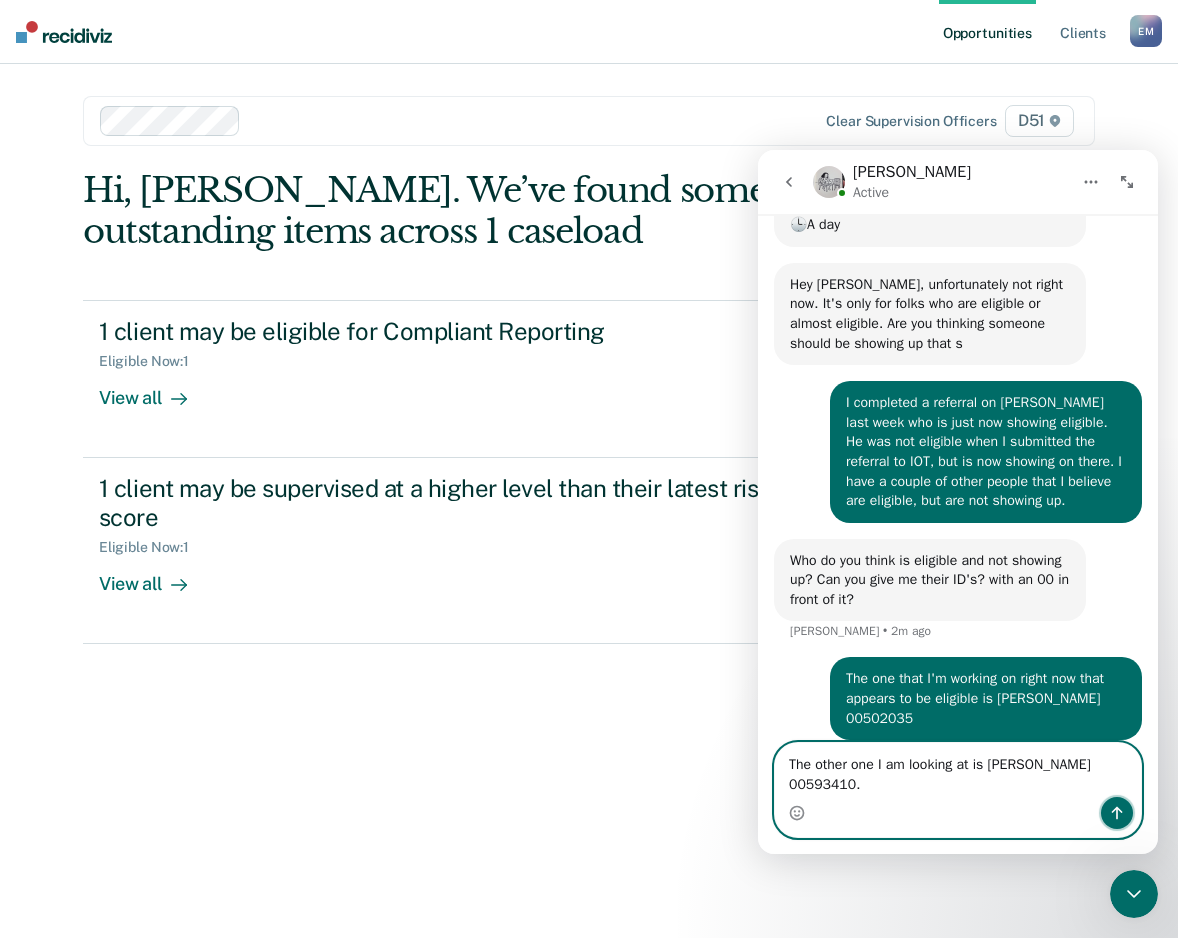 click 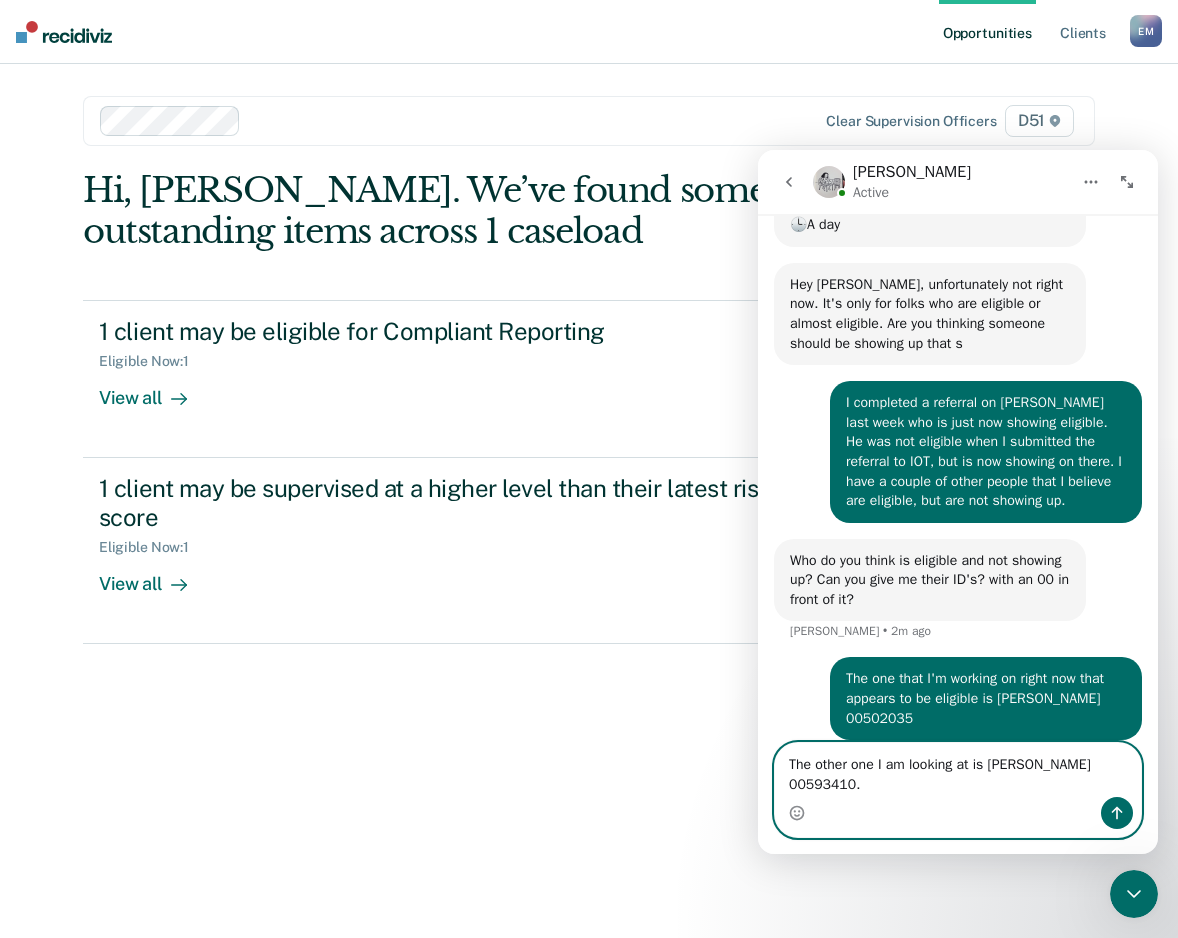 type 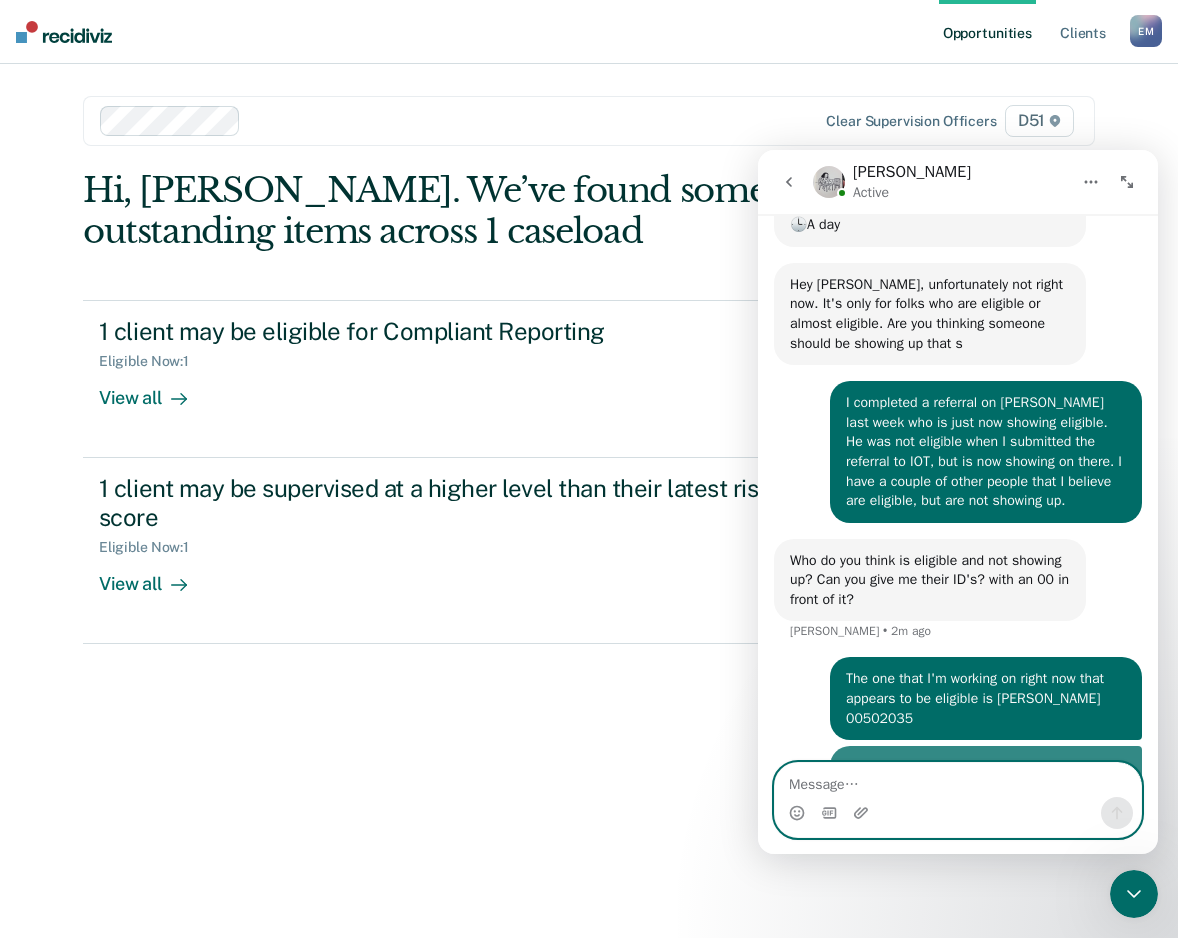 scroll, scrollTop: 305, scrollLeft: 0, axis: vertical 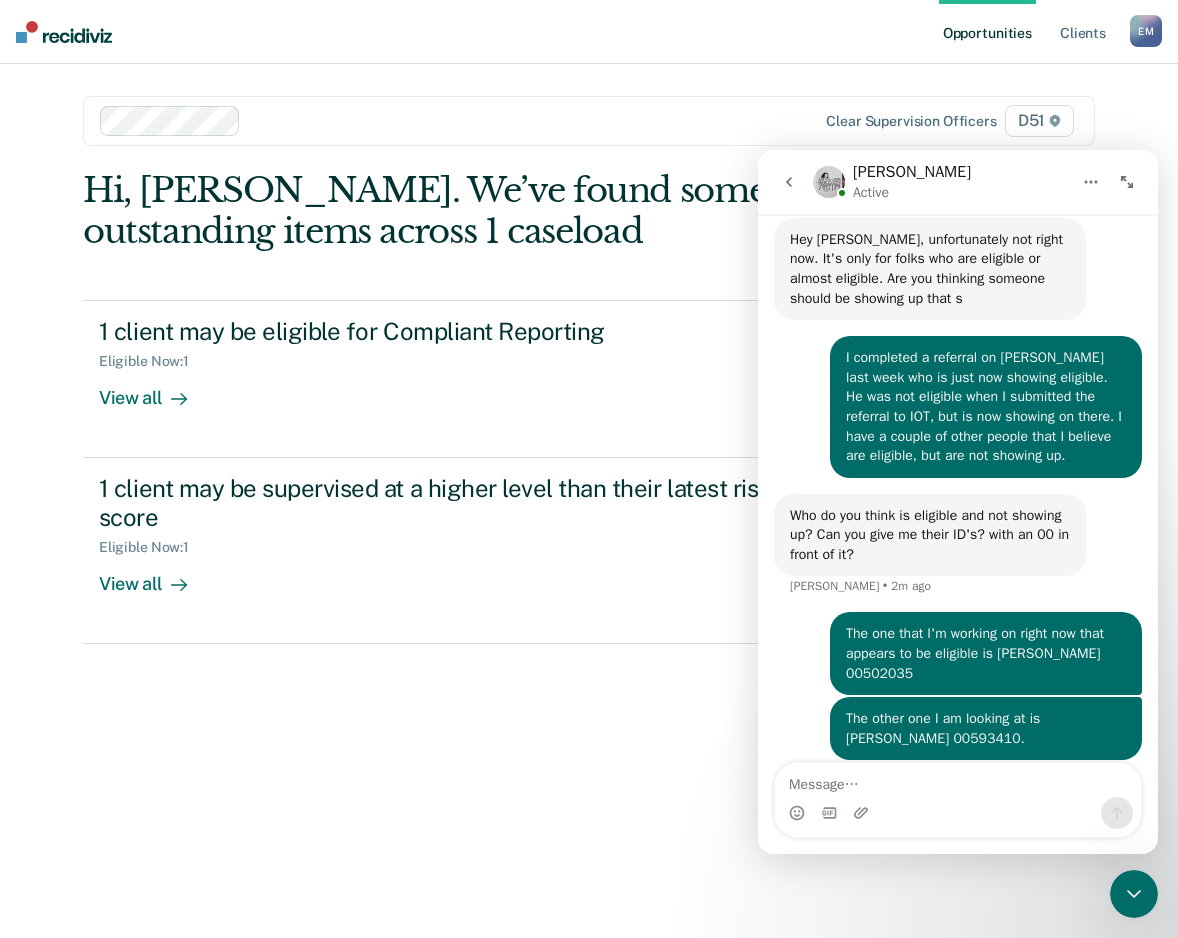 click at bounding box center [1134, 894] 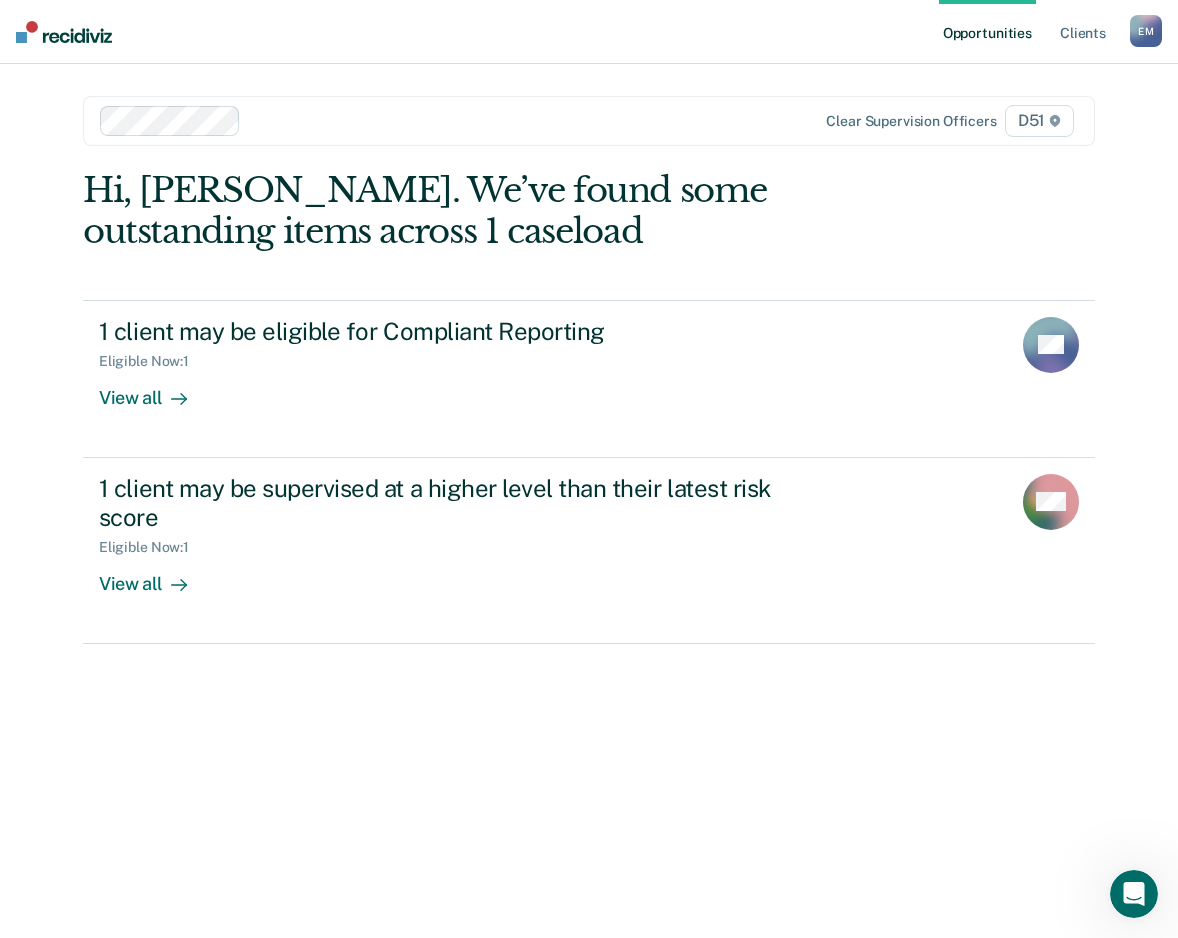 click on "Hi, [PERSON_NAME]. We’ve found some outstanding items across 1 caseload 1 client may be eligible for Compliant Reporting Eligible Now :  1 View all   KB 1 client may be supervised at a higher level than their latest risk score Eligible Now :  1 View all   WP" at bounding box center [589, 527] 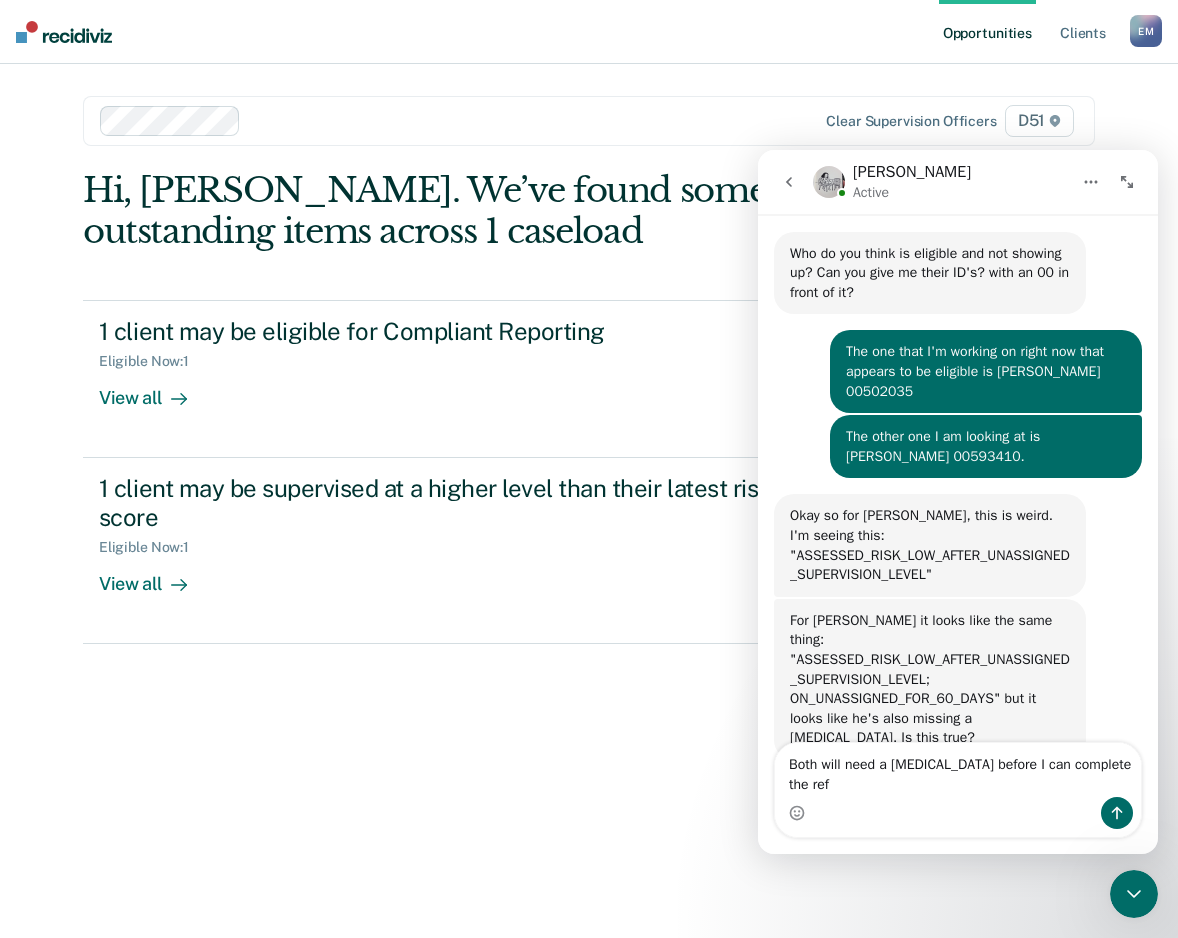 scroll, scrollTop: 587, scrollLeft: 0, axis: vertical 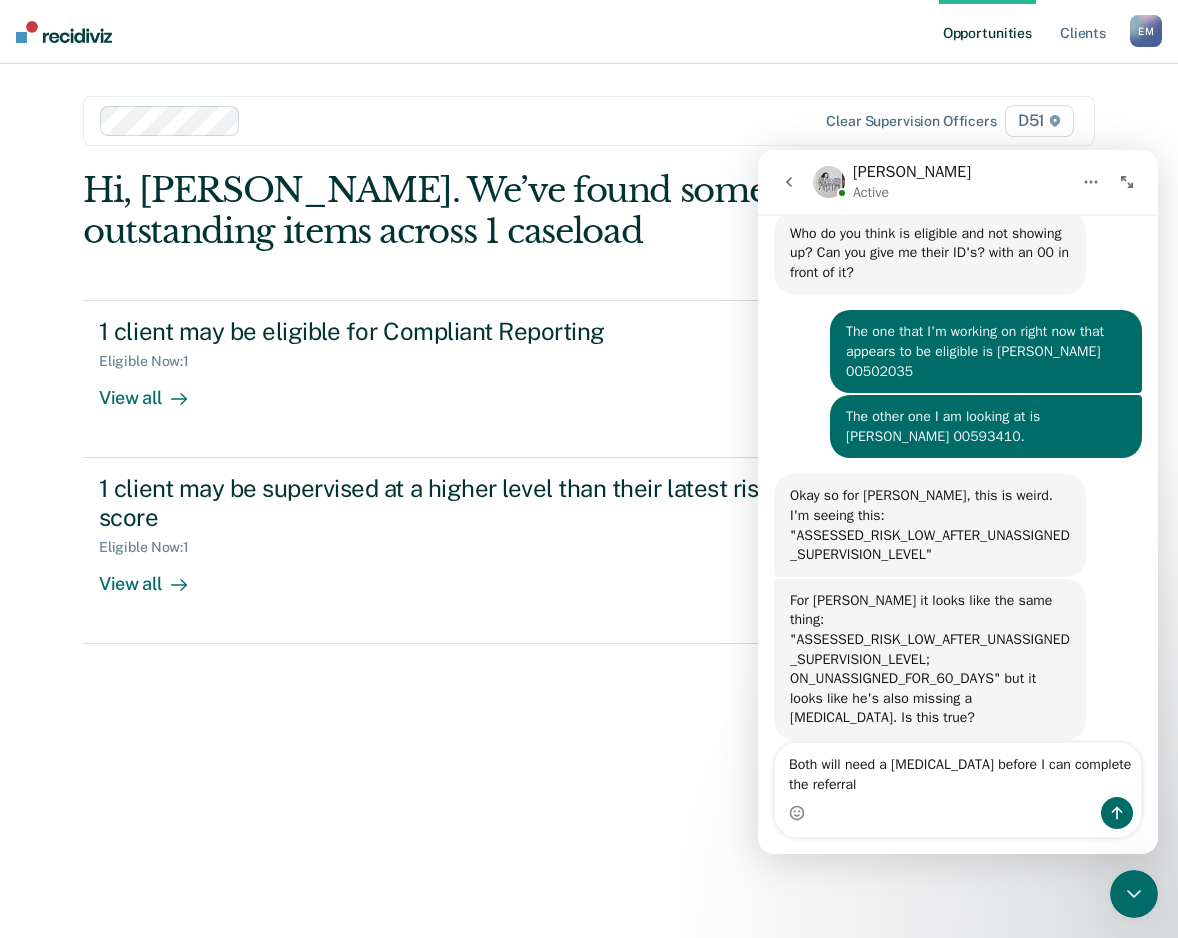 type on "Both will need a [MEDICAL_DATA] before I can complete the referral" 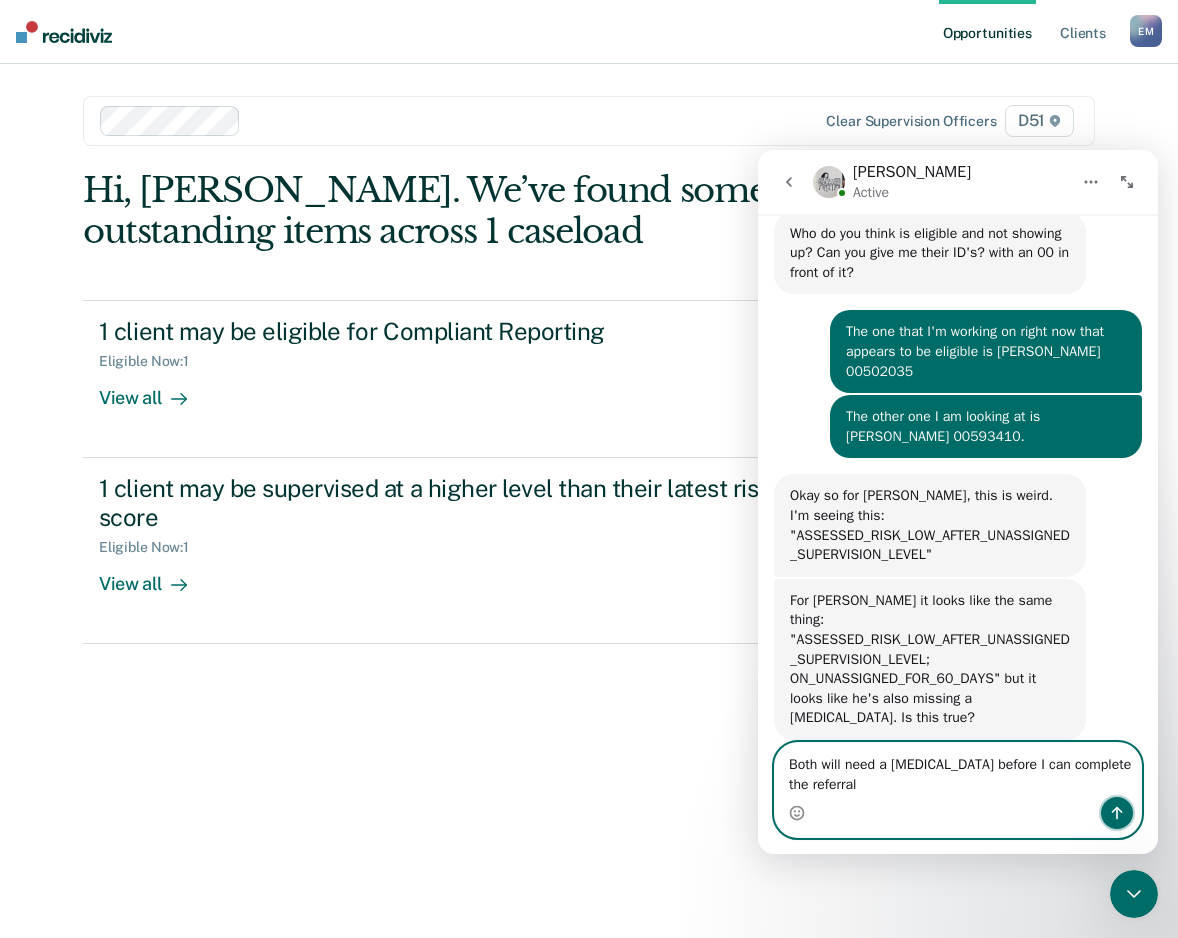 click at bounding box center (1117, 813) 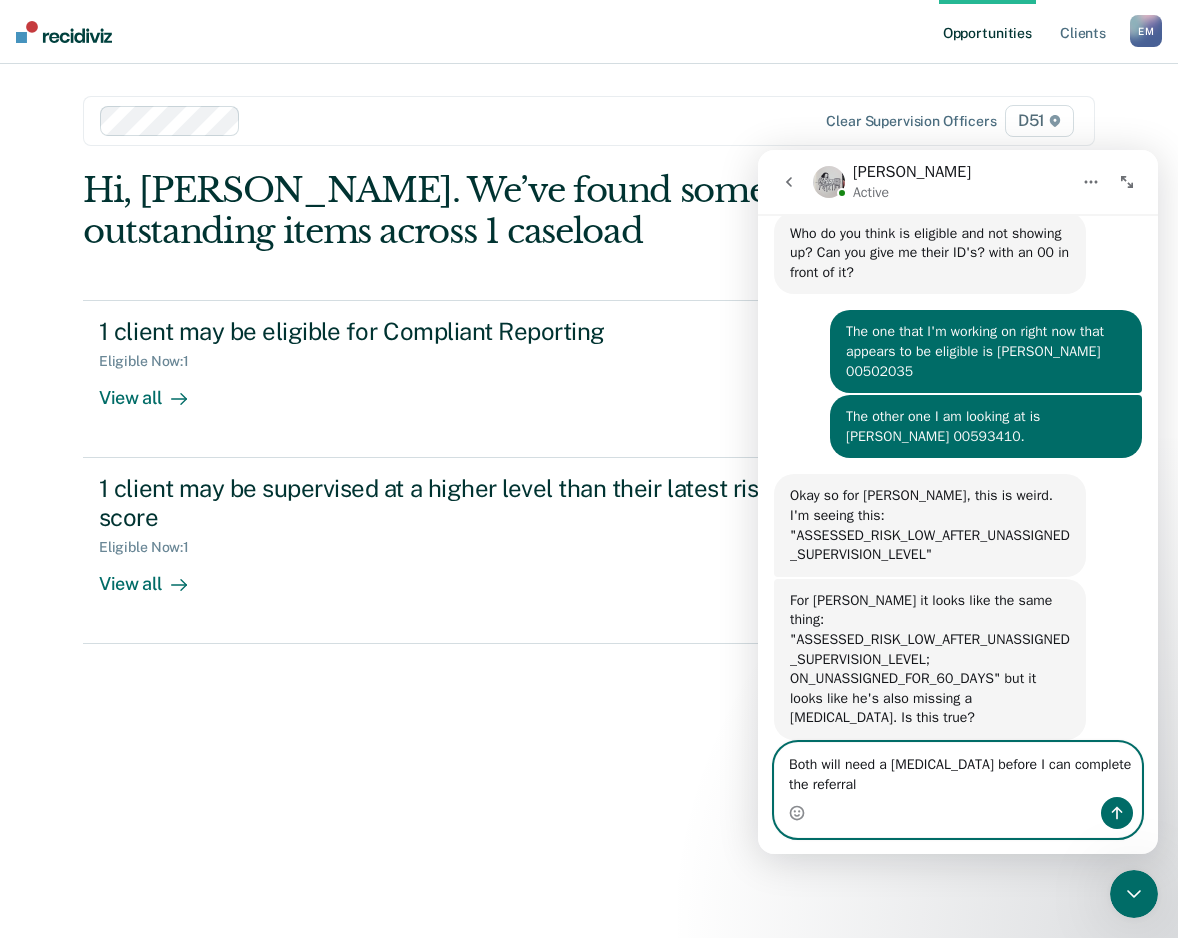 type 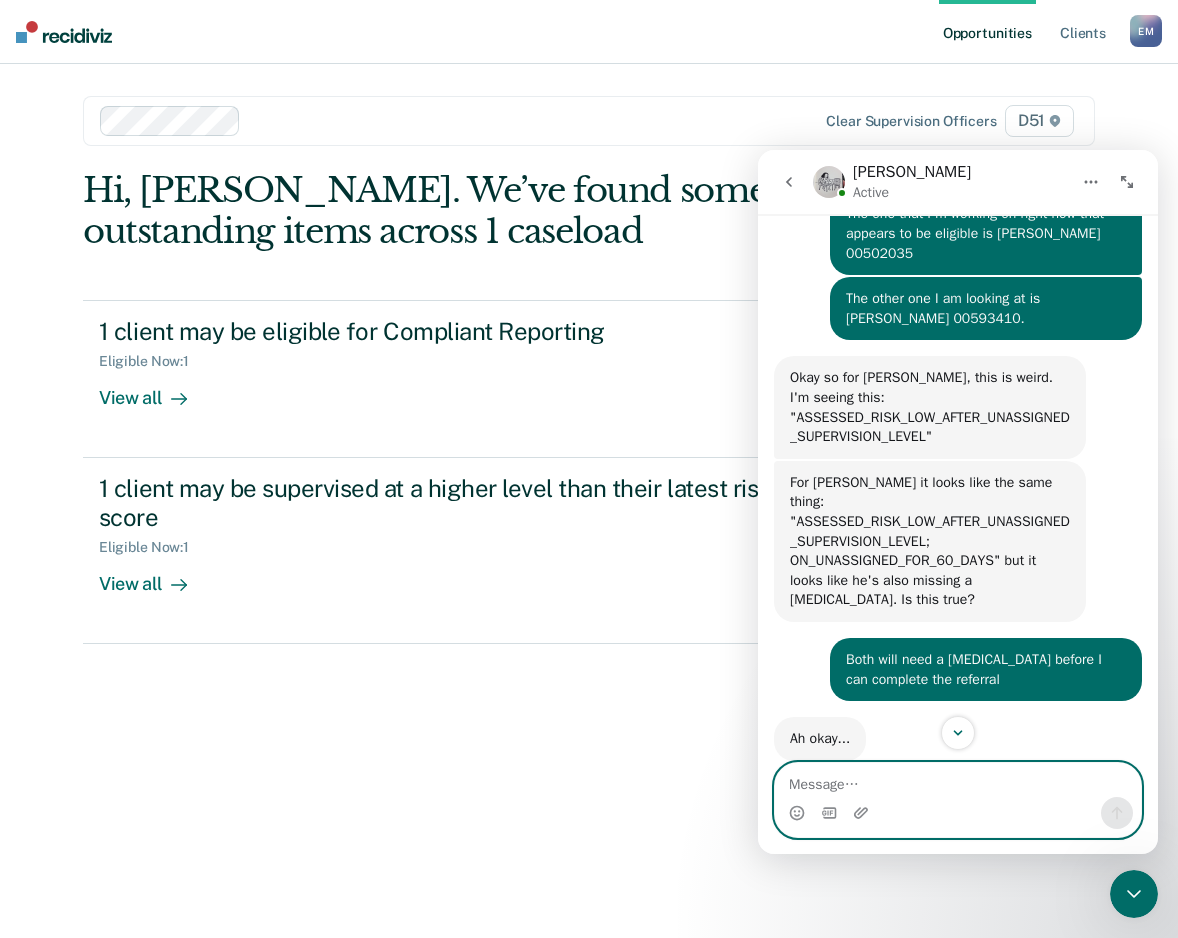 scroll, scrollTop: 706, scrollLeft: 0, axis: vertical 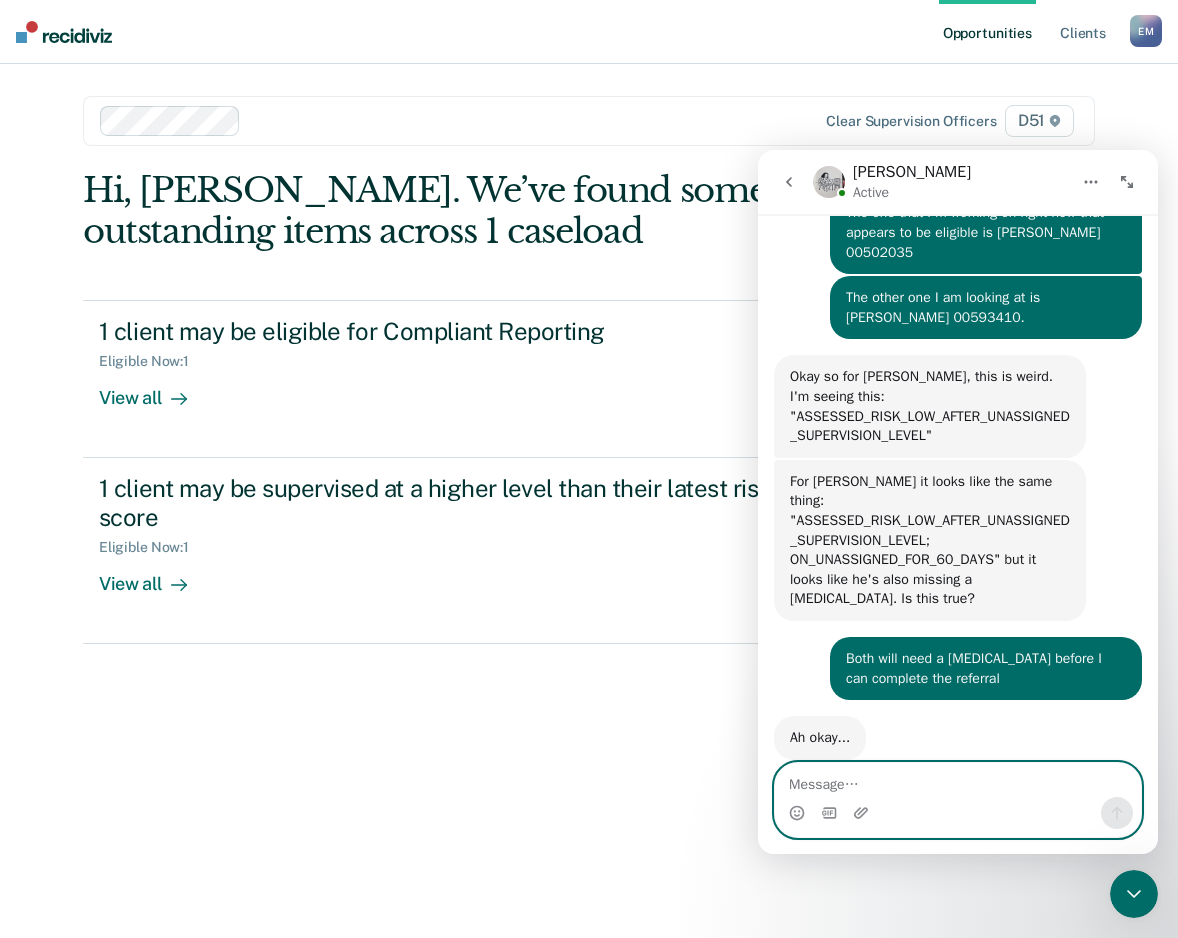 click at bounding box center (958, 780) 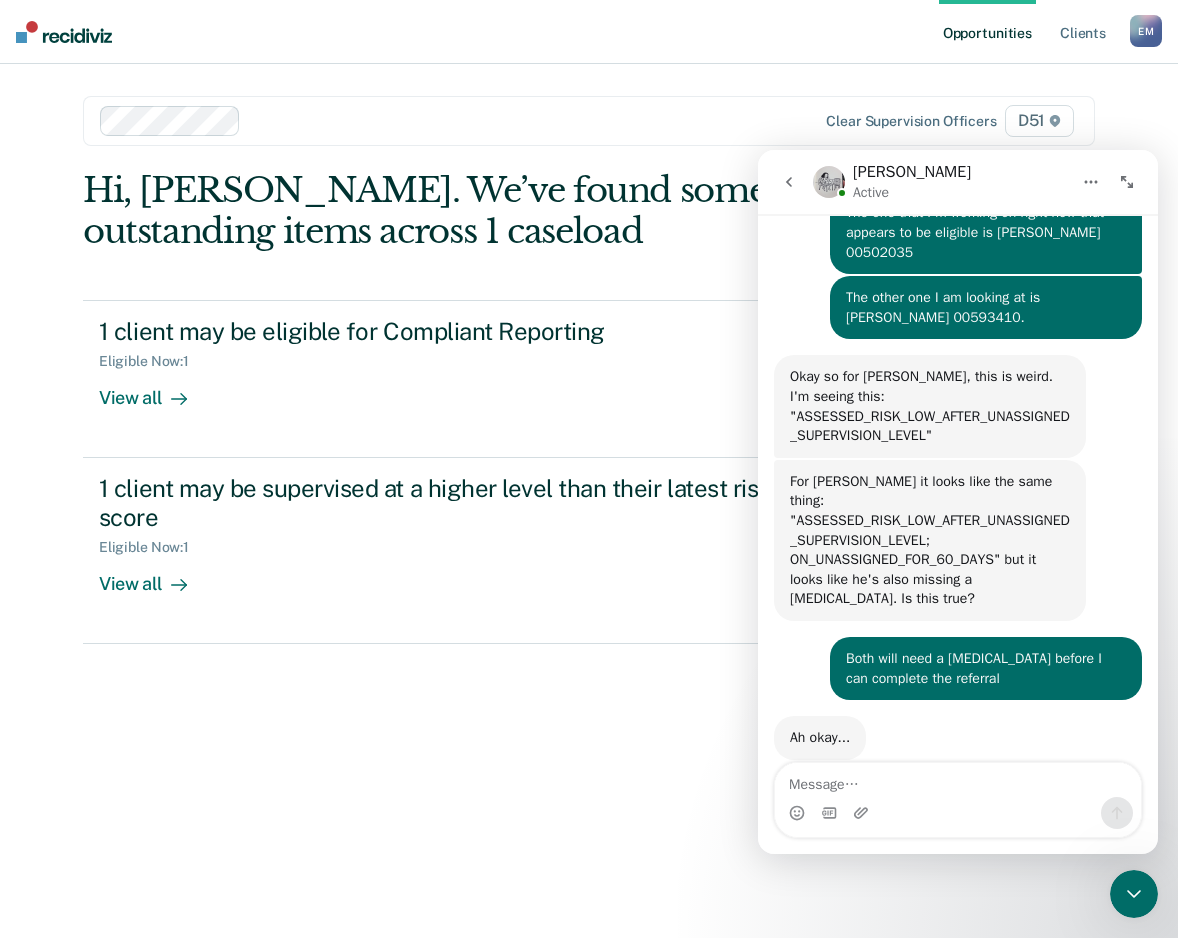 click at bounding box center [1134, 894] 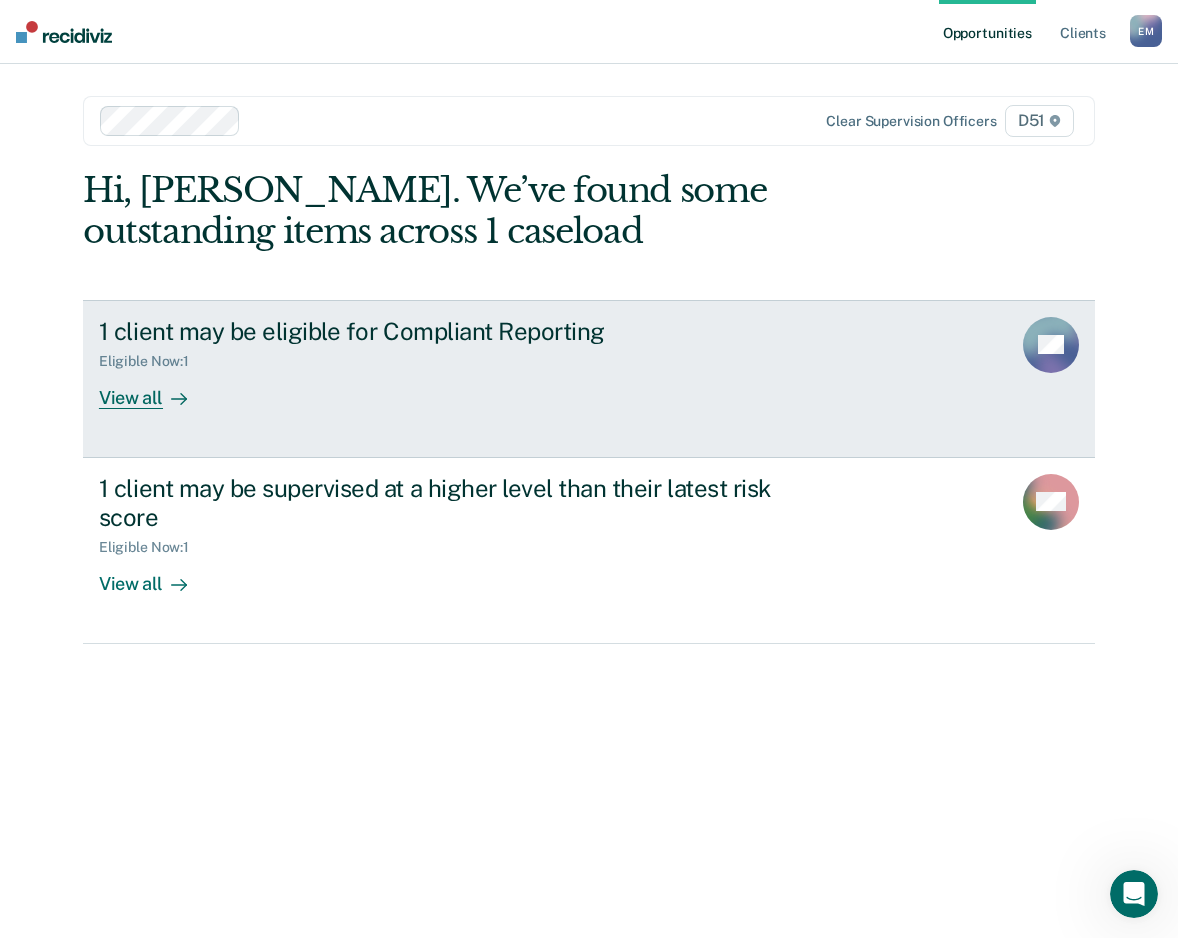 click 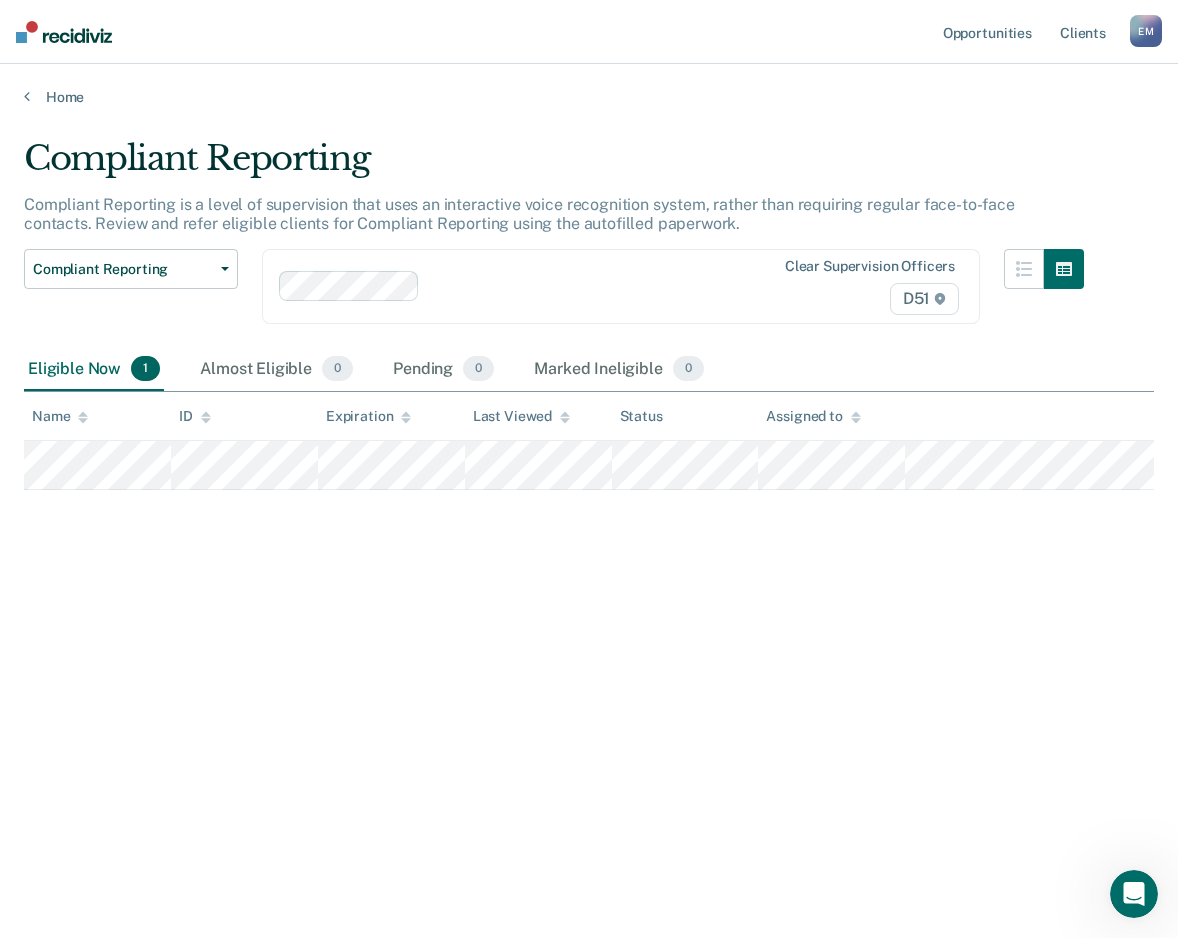 click at bounding box center [64, 32] 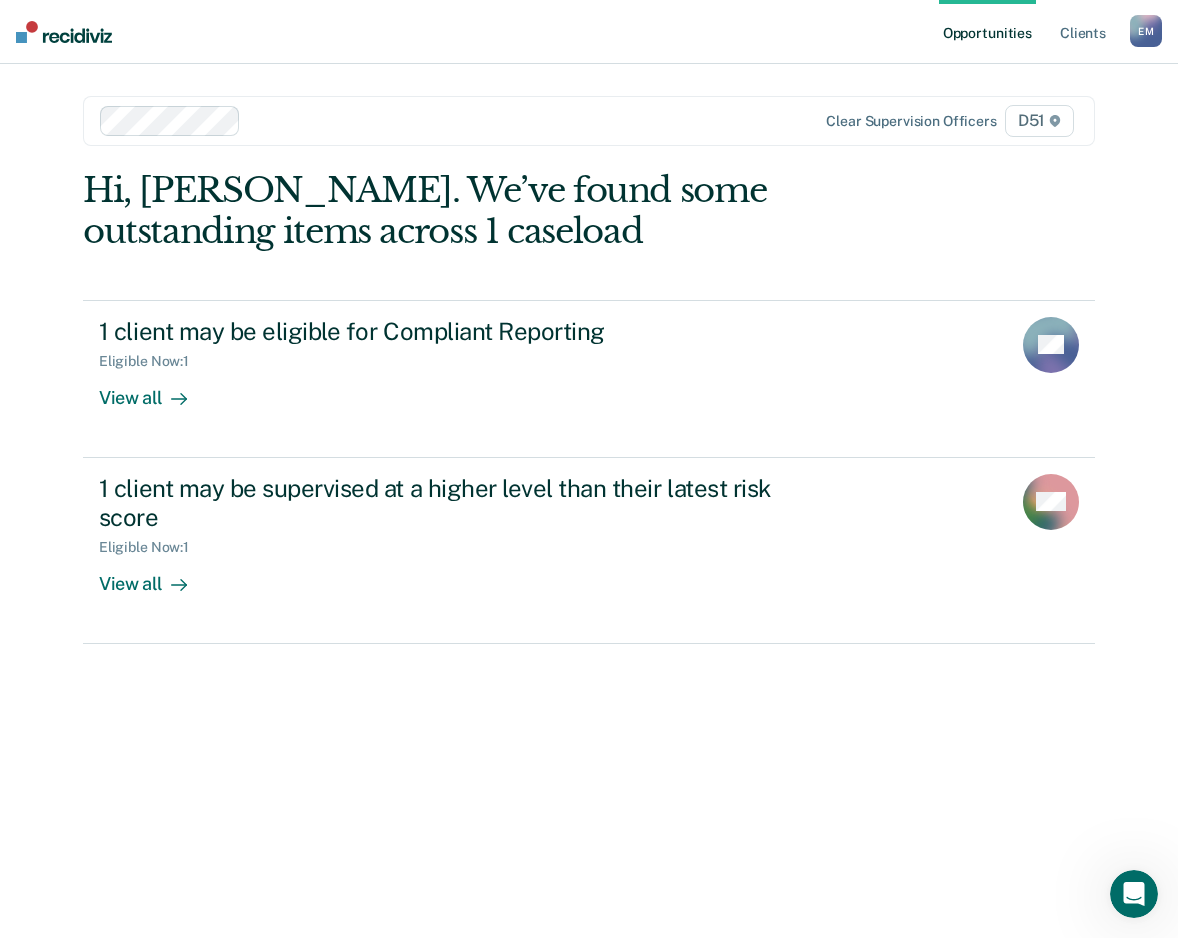 scroll, scrollTop: 0, scrollLeft: 0, axis: both 